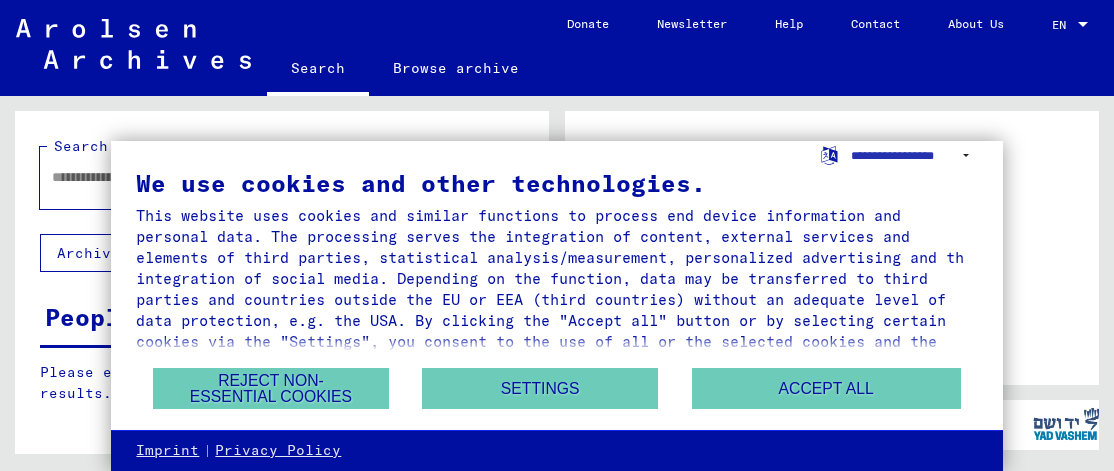 scroll, scrollTop: 0, scrollLeft: 0, axis: both 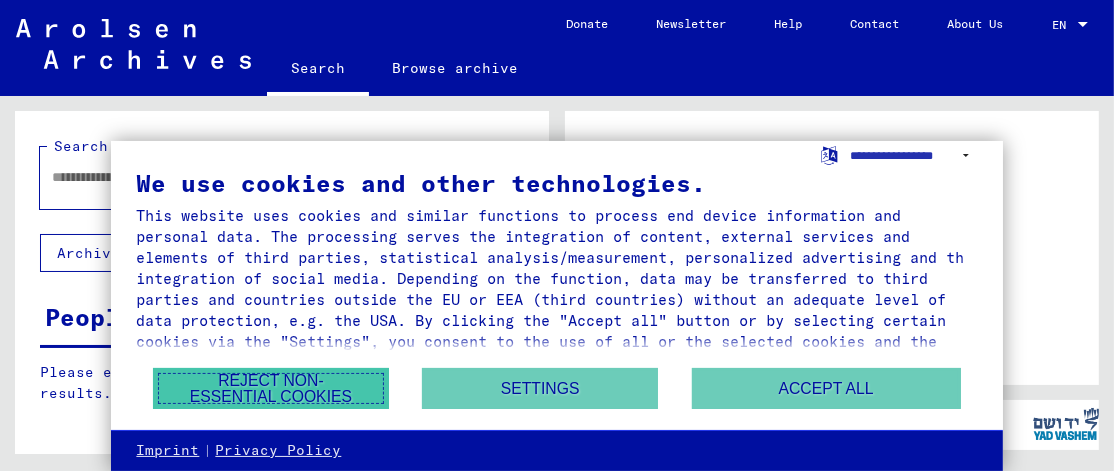 click on "Reject non-essential cookies" at bounding box center (271, 388) 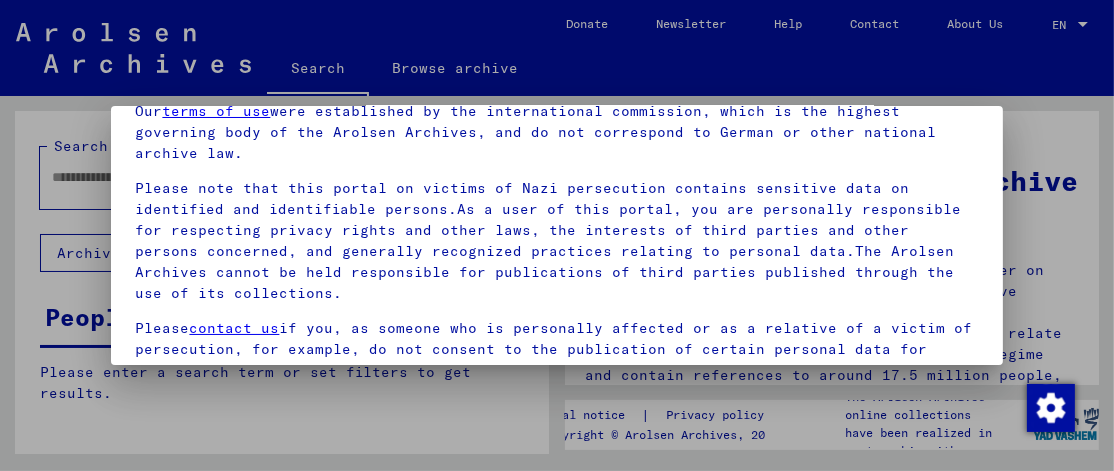 scroll, scrollTop: 116, scrollLeft: 0, axis: vertical 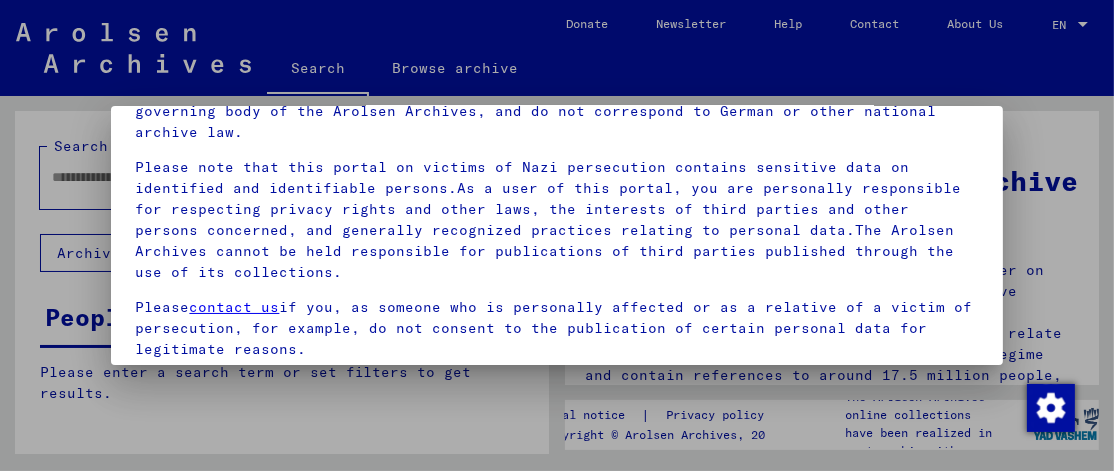 click at bounding box center (557, 235) 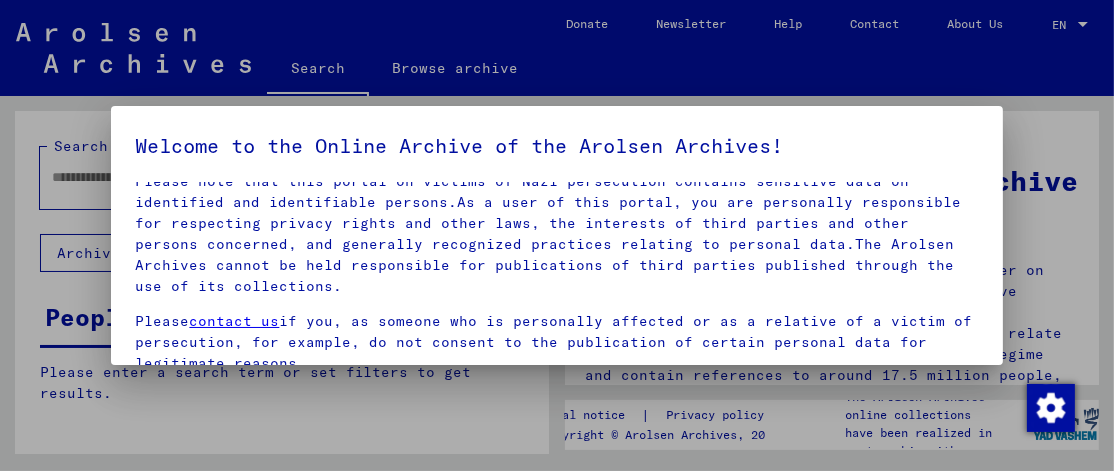 scroll, scrollTop: 165, scrollLeft: 0, axis: vertical 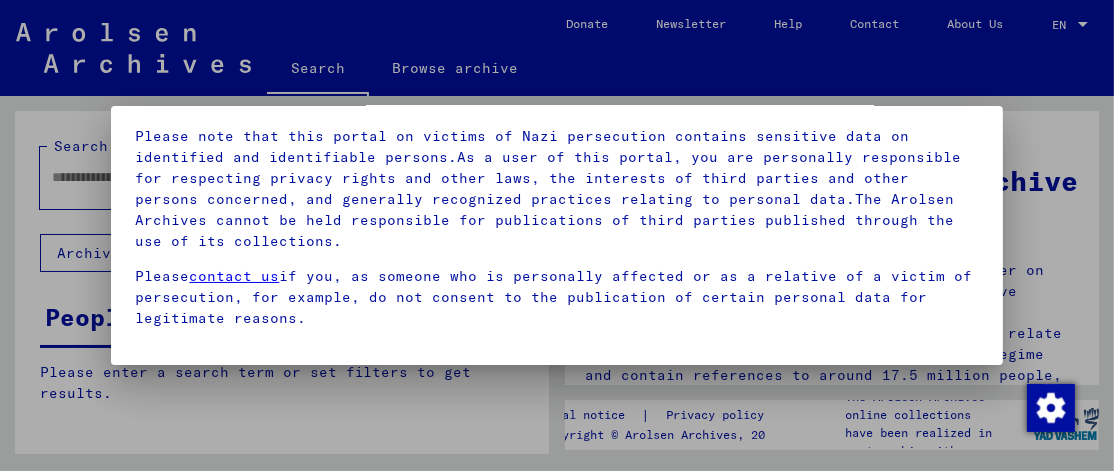 click at bounding box center (557, 235) 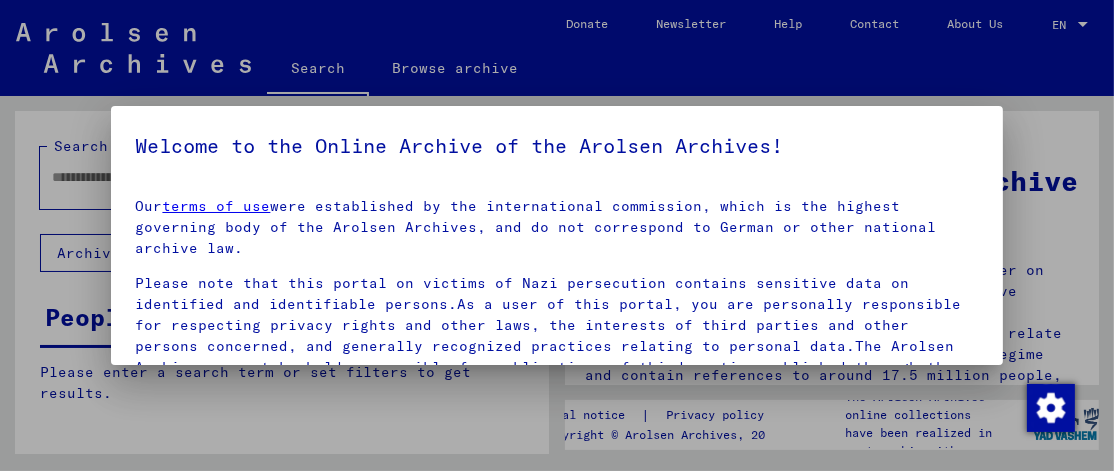 click at bounding box center (557, 235) 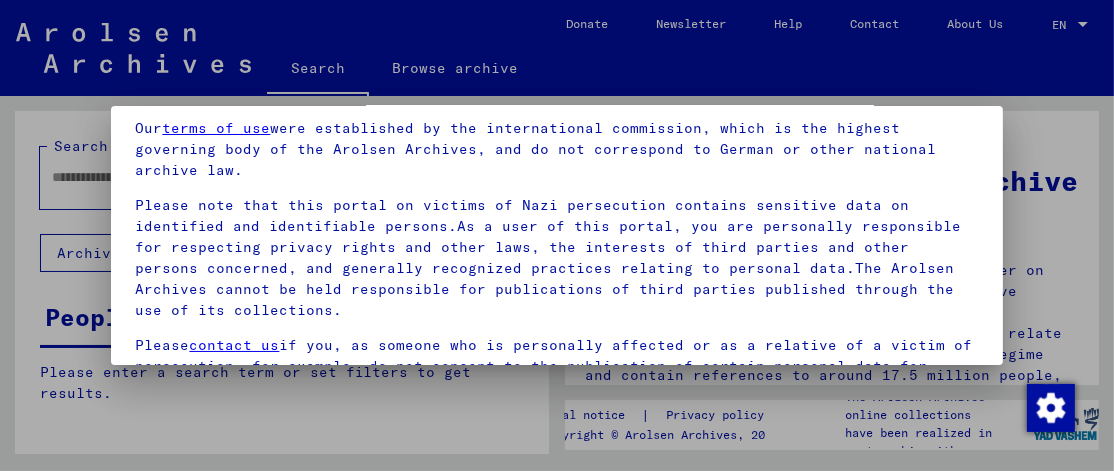 scroll, scrollTop: 147, scrollLeft: 0, axis: vertical 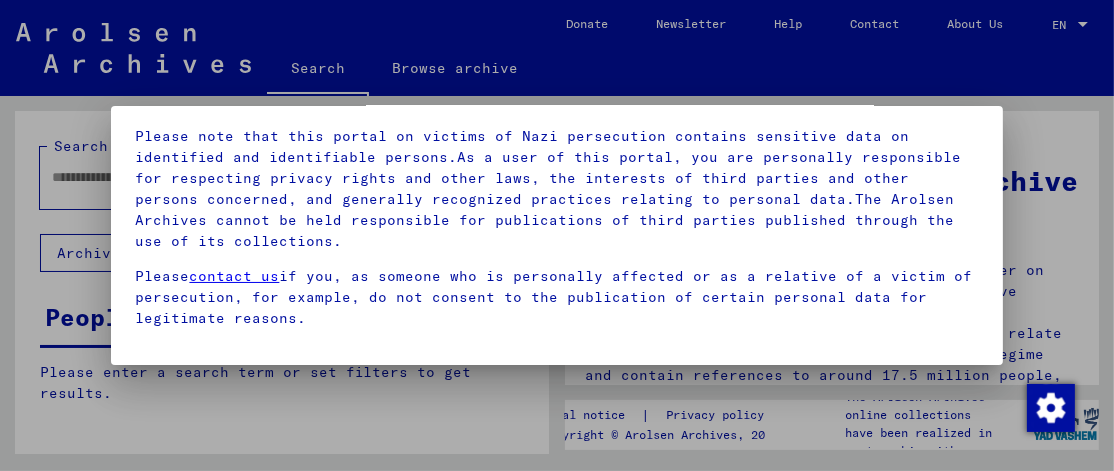 click on "contact us" at bounding box center (234, 276) 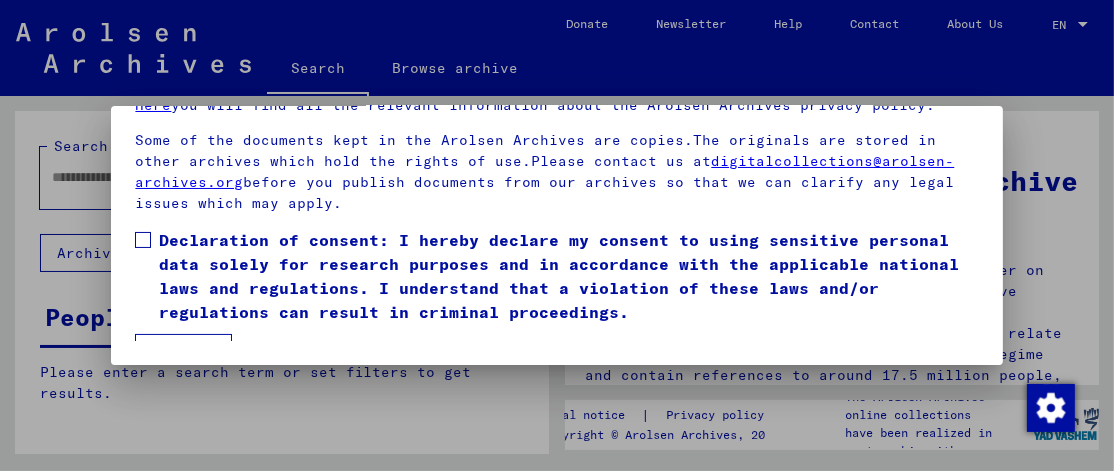 scroll, scrollTop: 257, scrollLeft: 0, axis: vertical 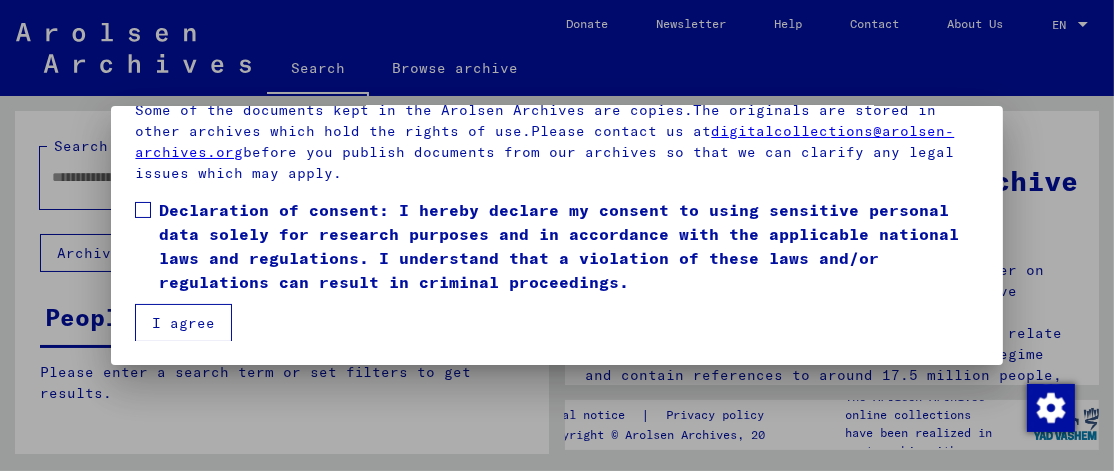 click at bounding box center [143, 210] 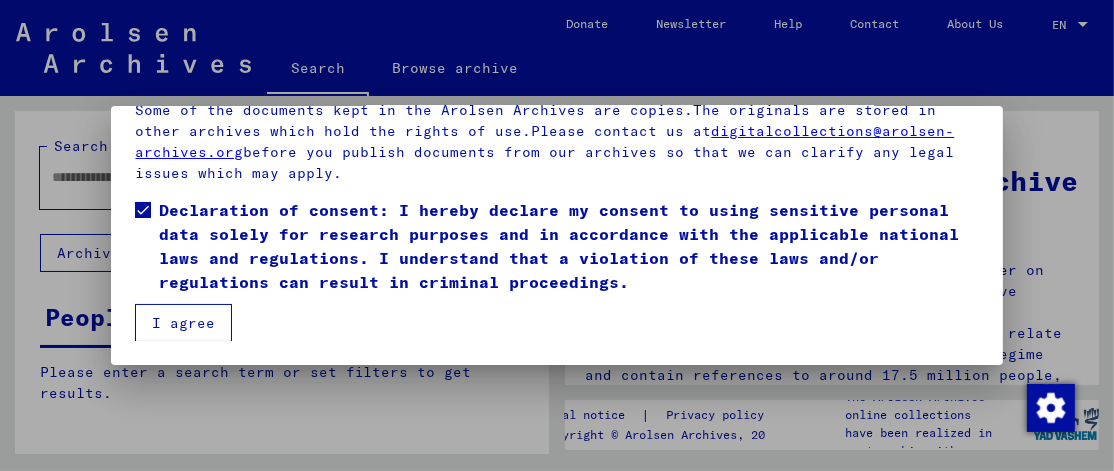 drag, startPoint x: 193, startPoint y: 319, endPoint x: 235, endPoint y: 325, distance: 42.426407 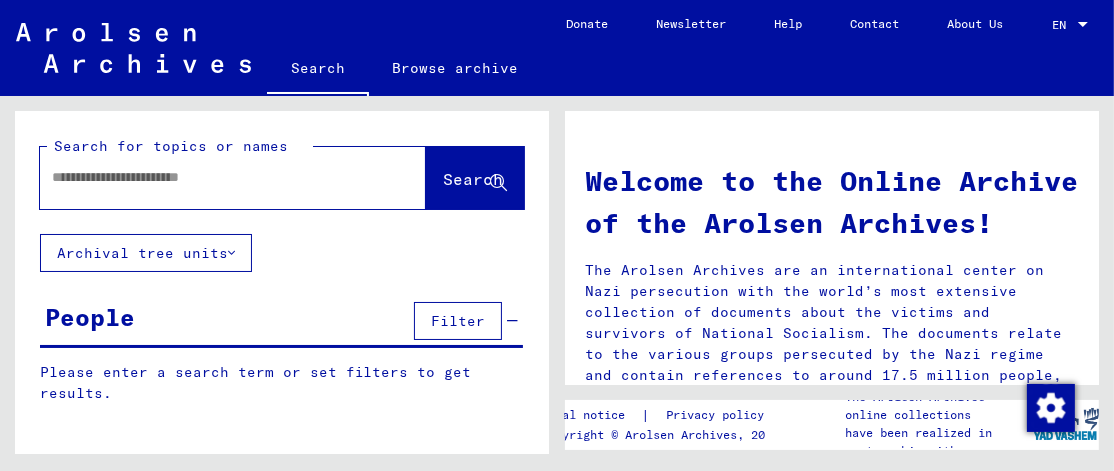 click at bounding box center [209, 177] 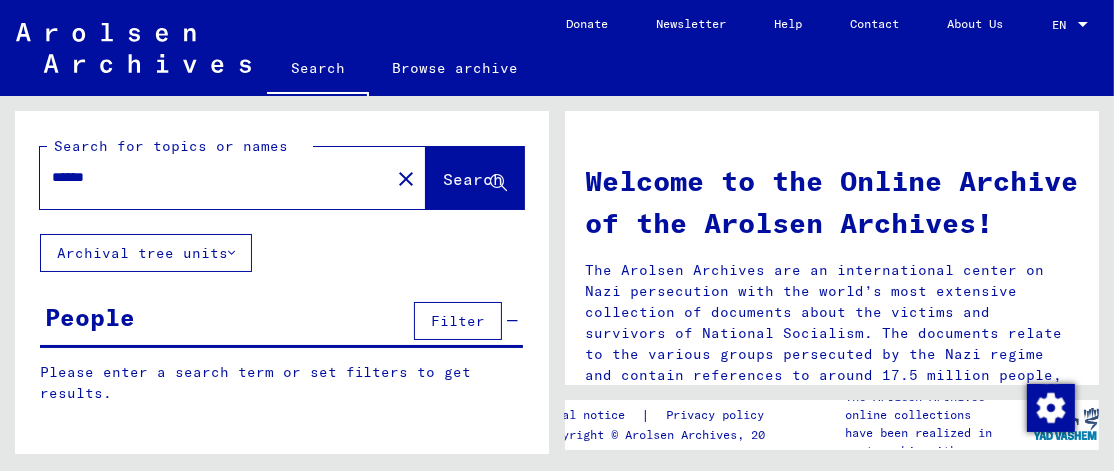 type on "******" 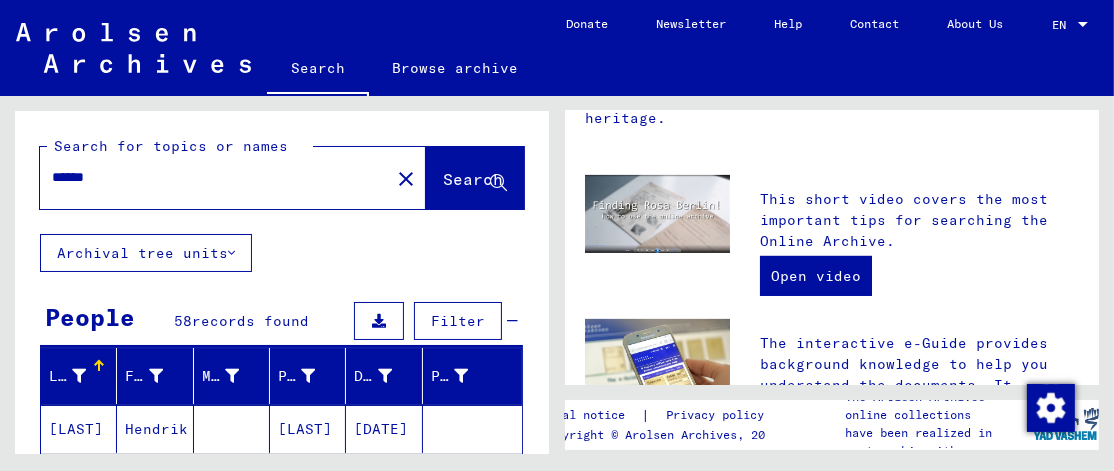 scroll, scrollTop: 500, scrollLeft: 0, axis: vertical 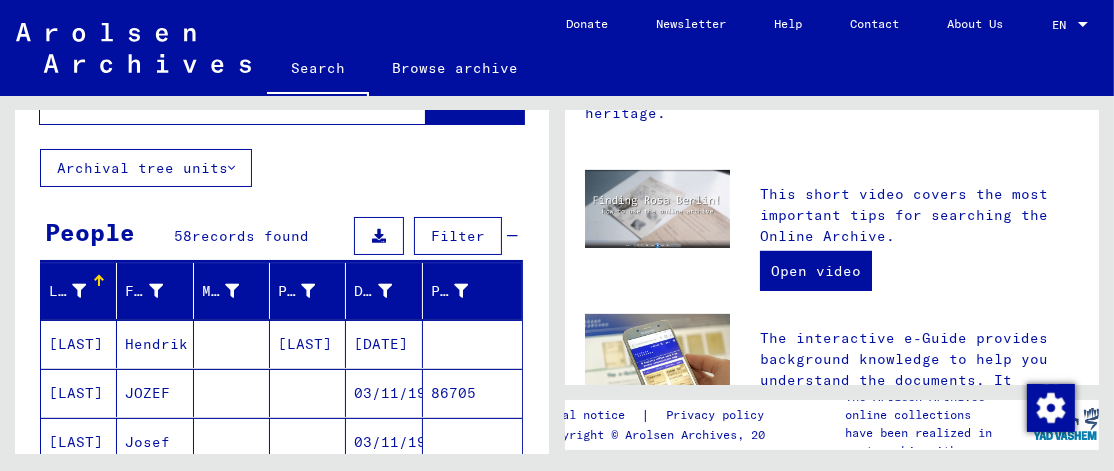 click on "58" at bounding box center (184, 236) 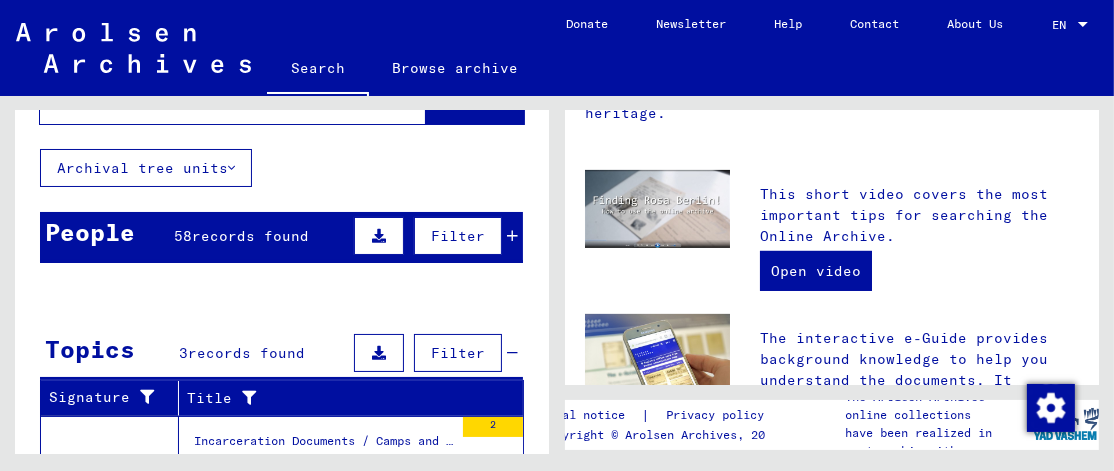 click at bounding box center (379, 236) 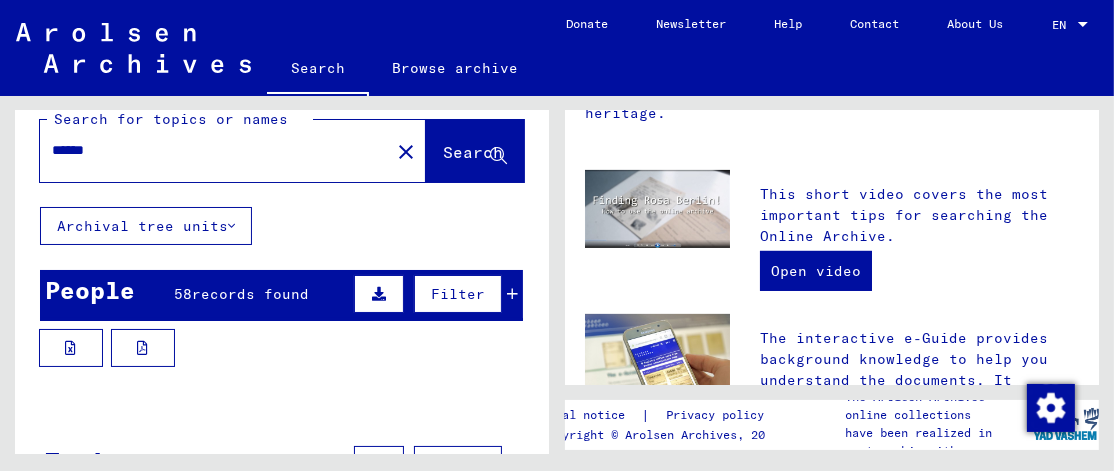 scroll, scrollTop: 0, scrollLeft: 0, axis: both 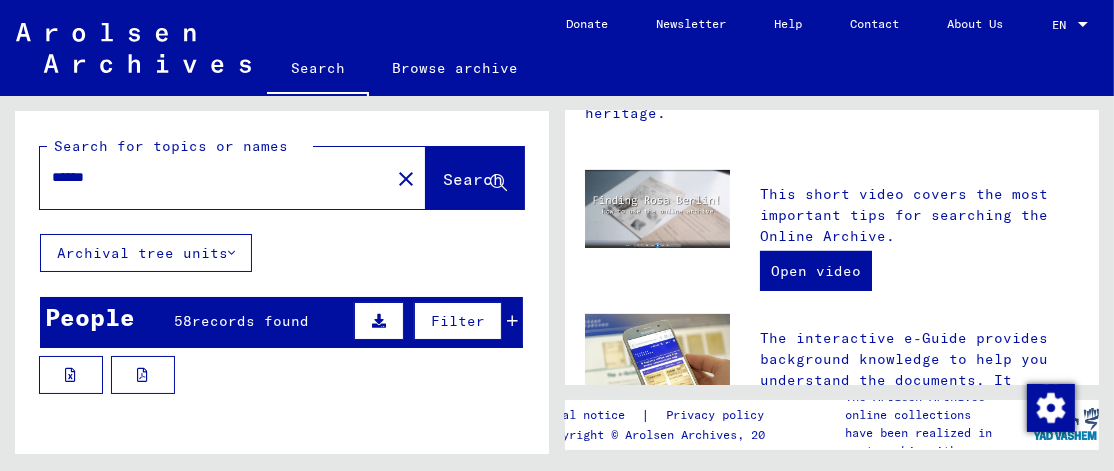 click on "Search" 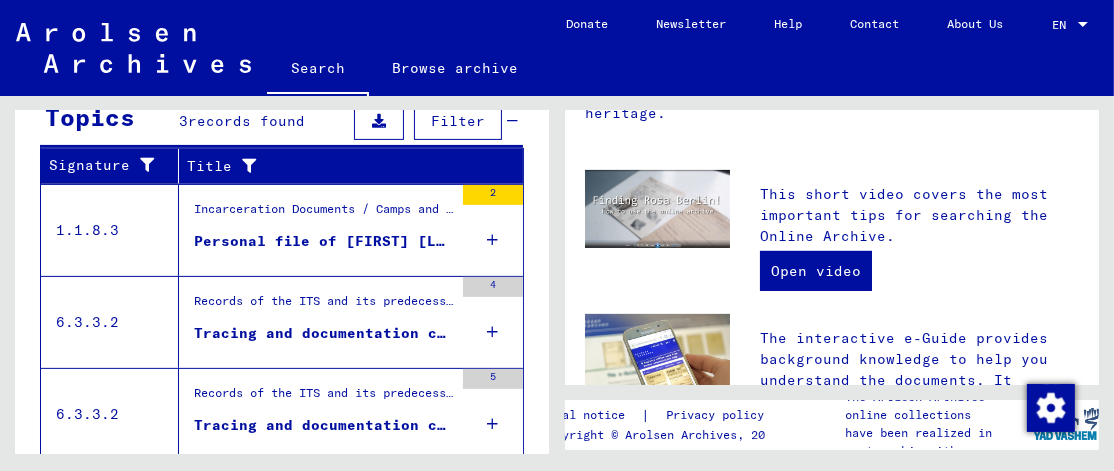 scroll, scrollTop: 500, scrollLeft: 0, axis: vertical 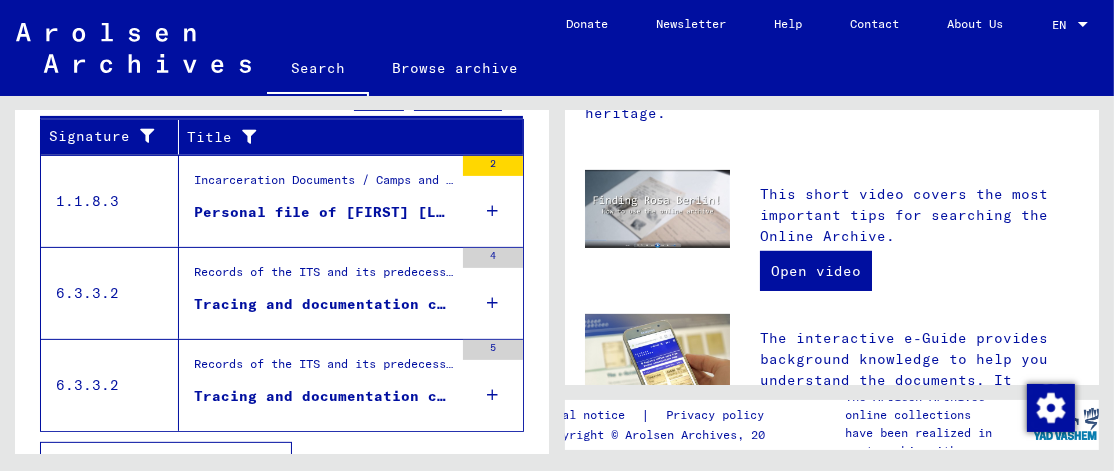 click on "Personal file of [FIRST] [LAST], born on [DATE]" at bounding box center [323, 212] 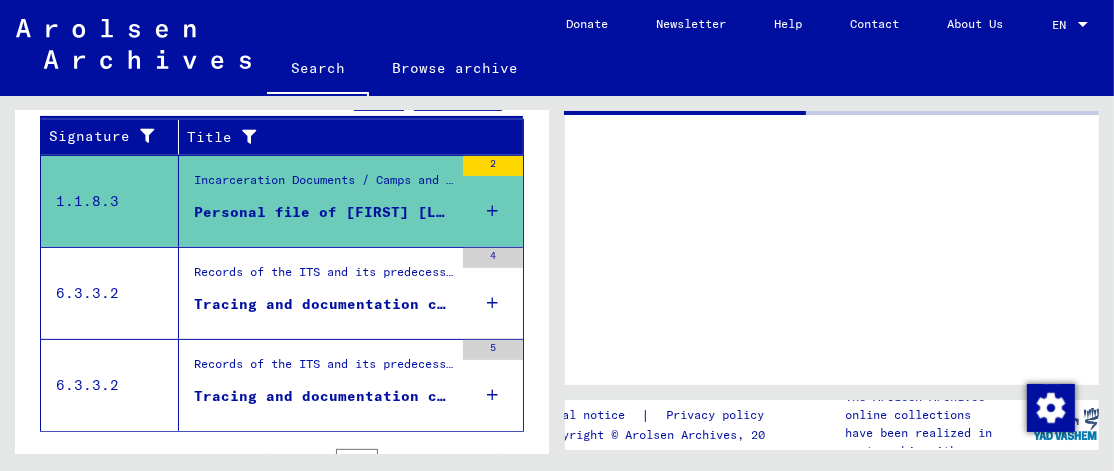 scroll, scrollTop: 0, scrollLeft: 0, axis: both 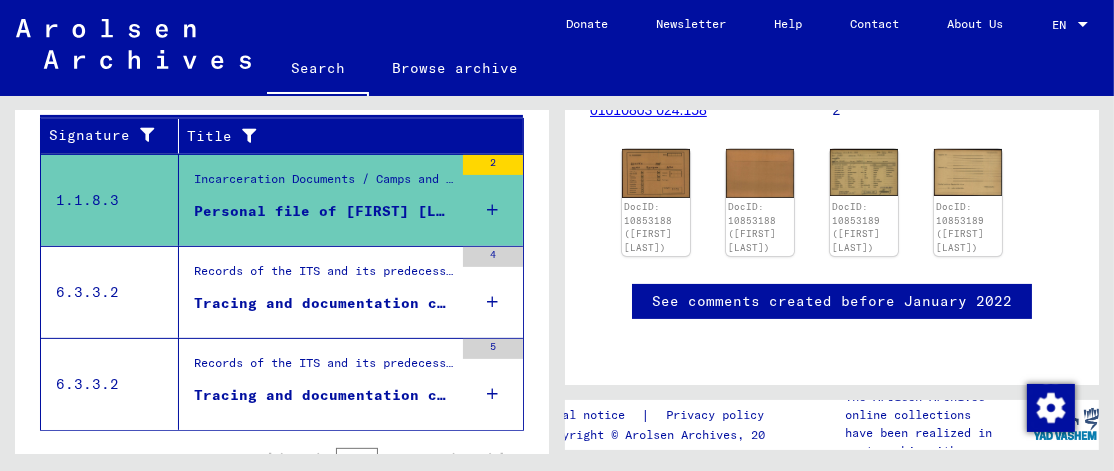 click on "Records of the ITS and its predecessors / Inquiry processing / ITS case files as of 1947 / Repository of T/D cases / Tracing and documentation cases with (T/D) numbers between 1.000.000 and 1.249.999 / Tracing and documentation cases with (T/D) numbers between 1.077.000 and 1.077.499" at bounding box center [323, 276] 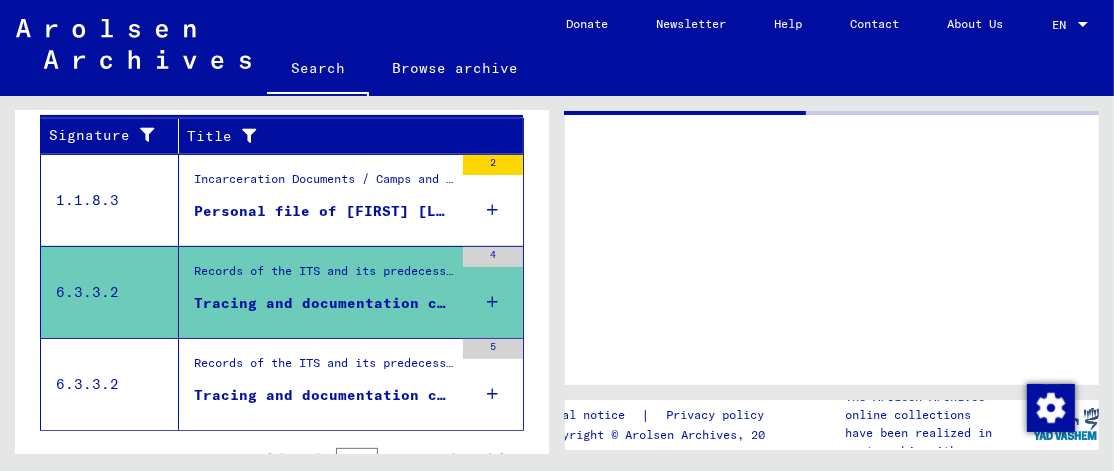 scroll, scrollTop: 0, scrollLeft: 0, axis: both 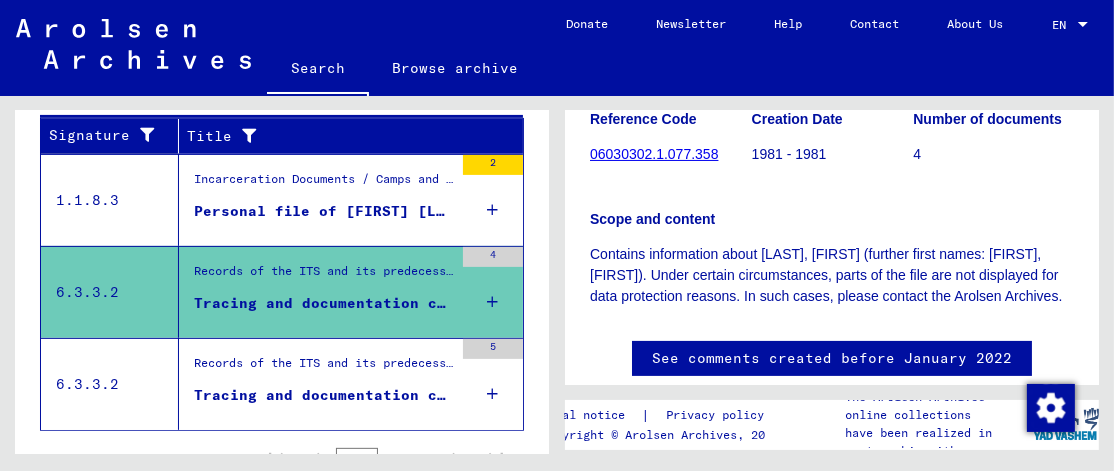 click on "06030302.1.077.358" 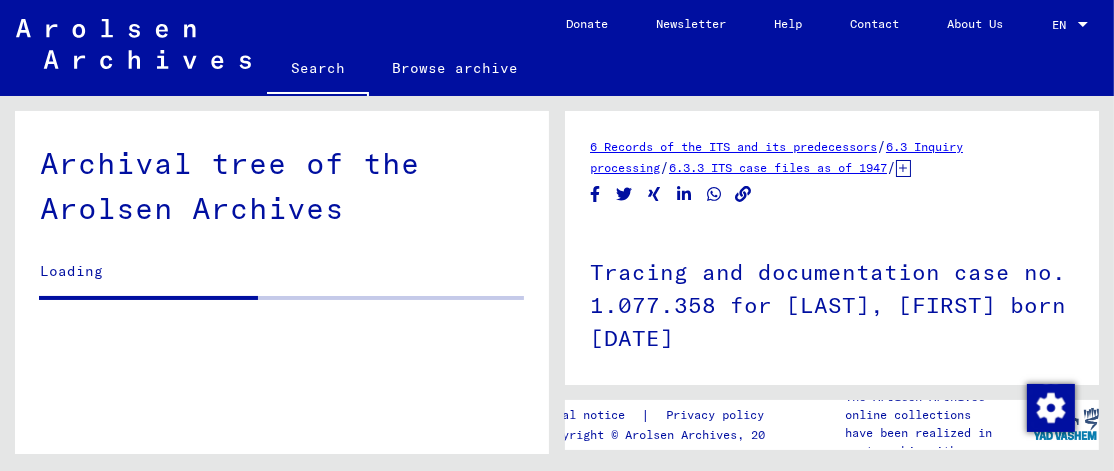 scroll, scrollTop: 0, scrollLeft: 0, axis: both 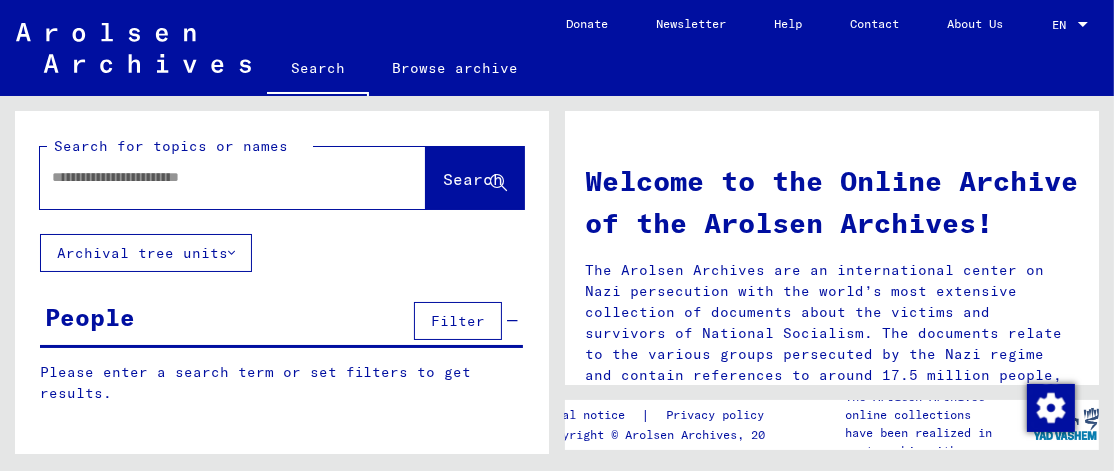 click 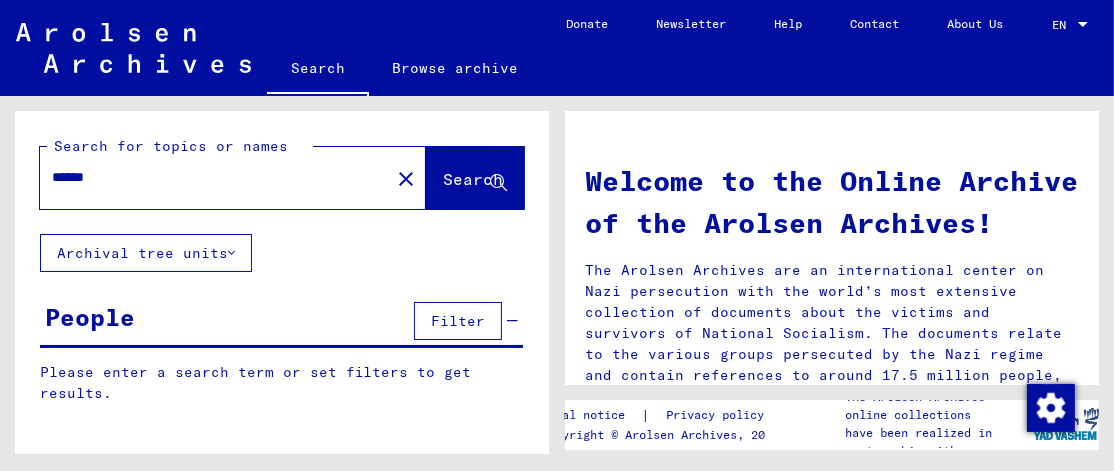 type on "******" 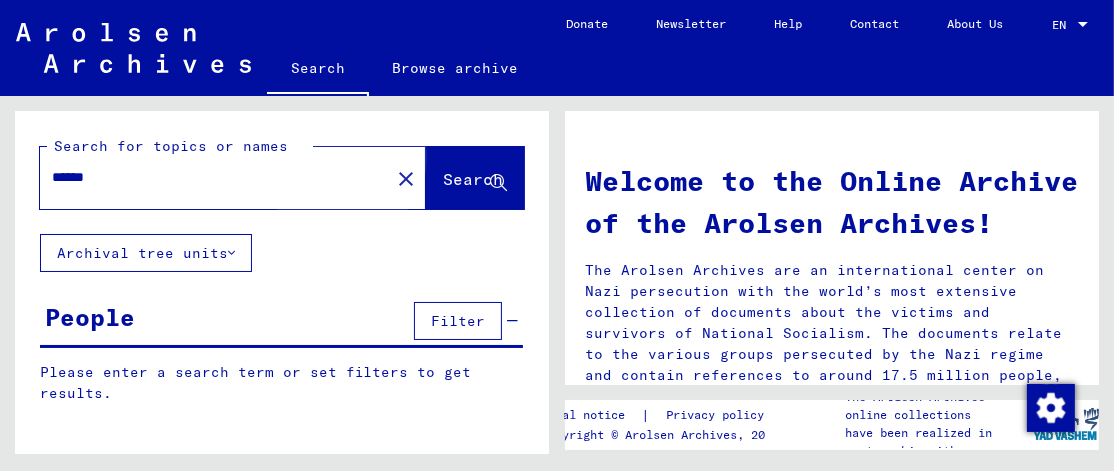 click on "Search" 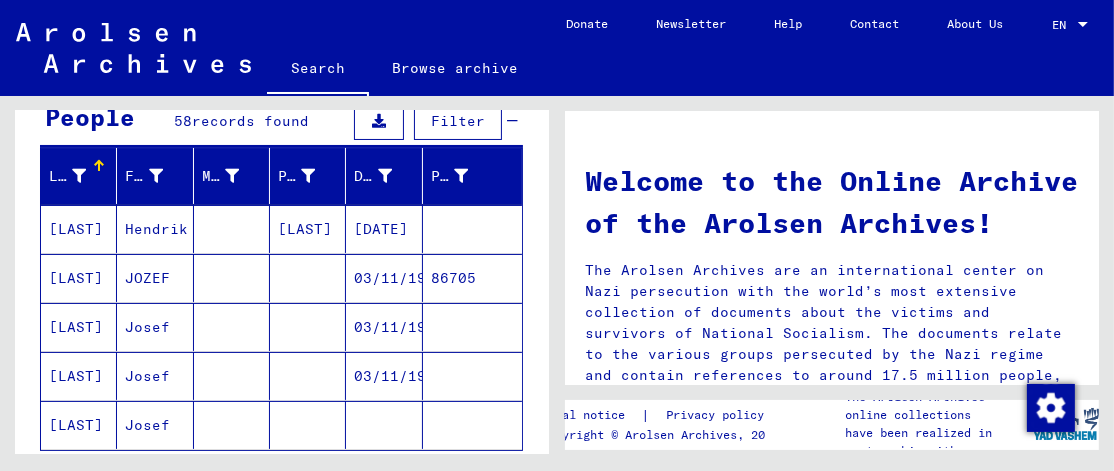 scroll, scrollTop: 300, scrollLeft: 0, axis: vertical 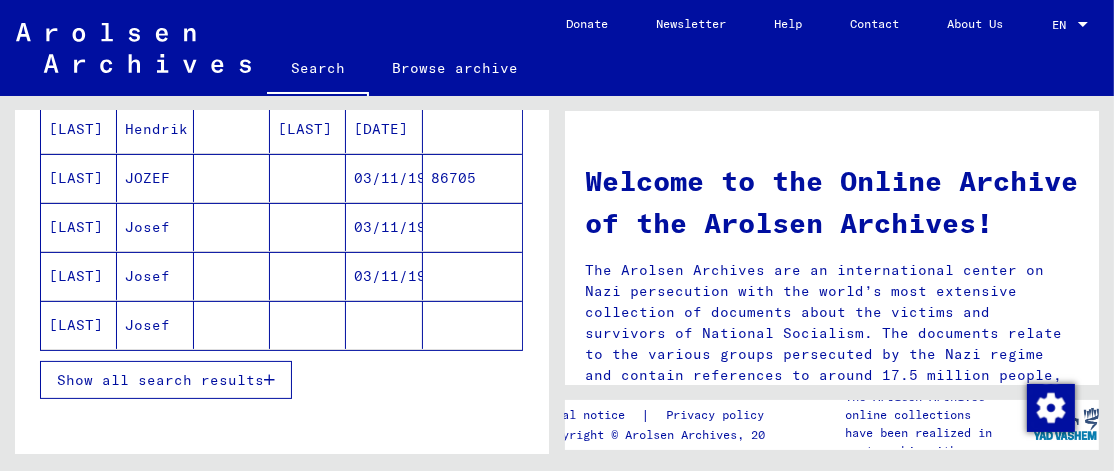 click on "Josef" at bounding box center (155, 325) 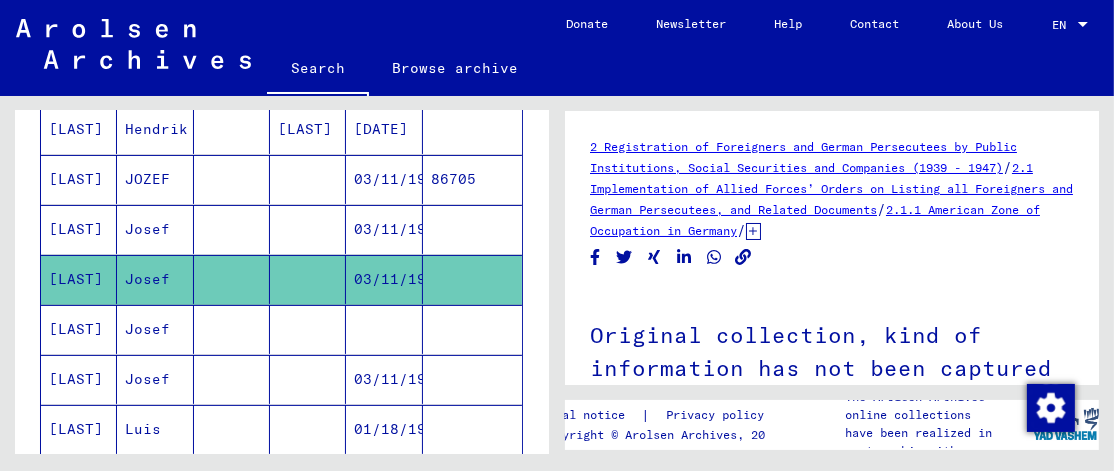 scroll, scrollTop: 0, scrollLeft: 0, axis: both 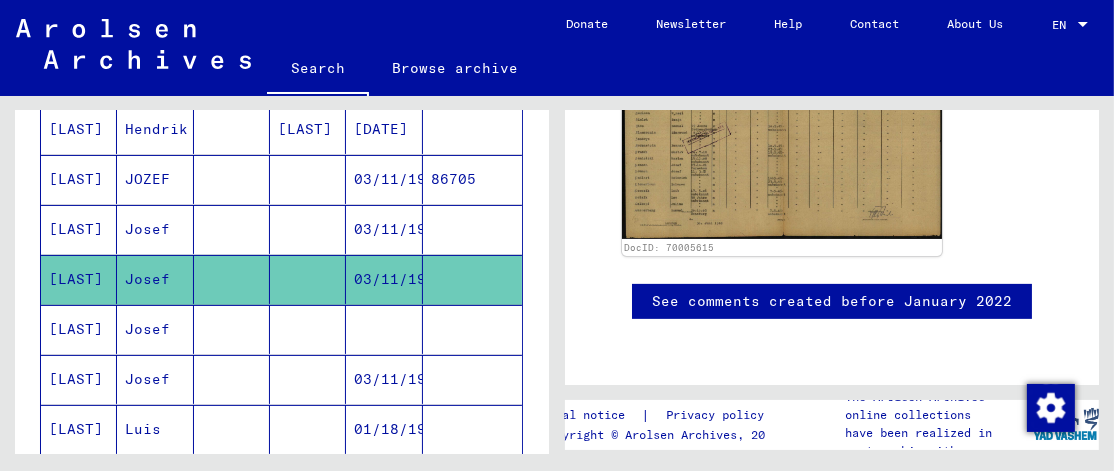 click on "Josef" at bounding box center (155, 429) 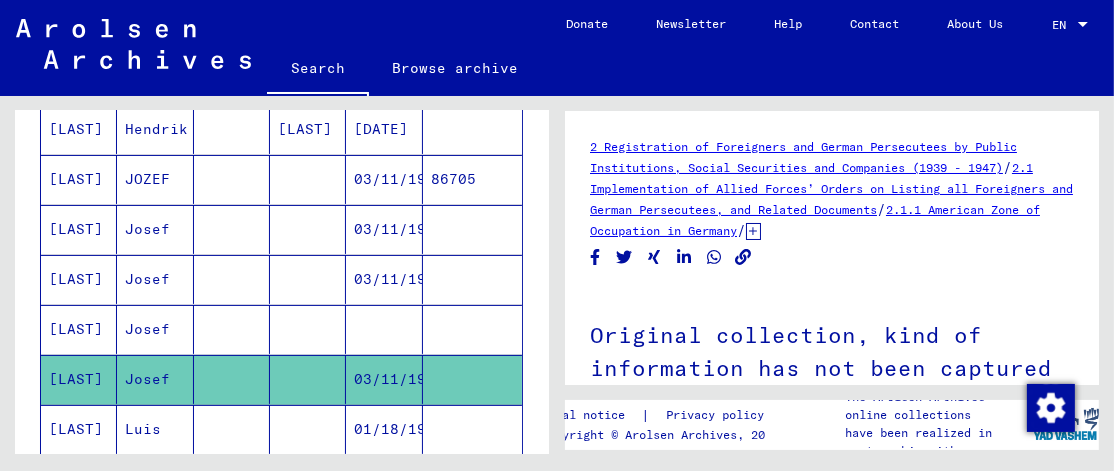 scroll, scrollTop: 0, scrollLeft: 0, axis: both 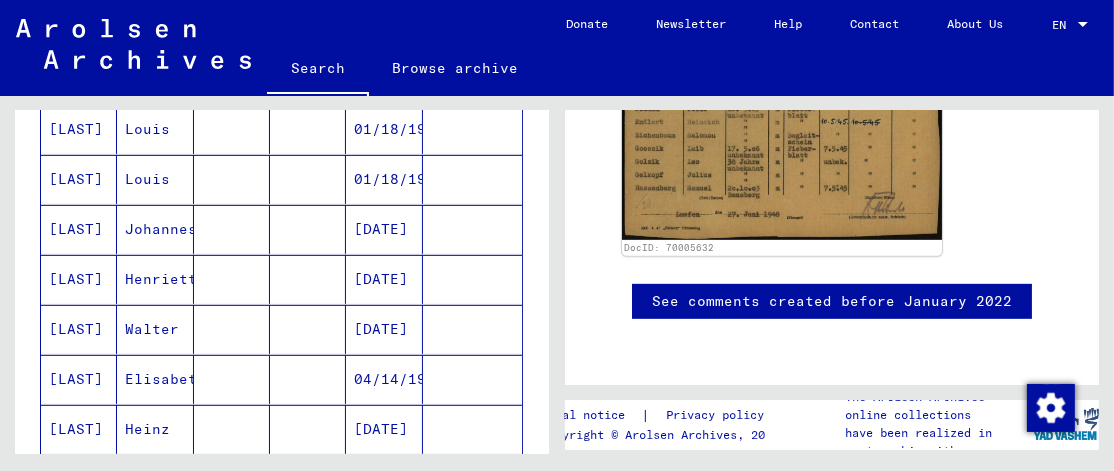click on "Johannes" at bounding box center (155, 279) 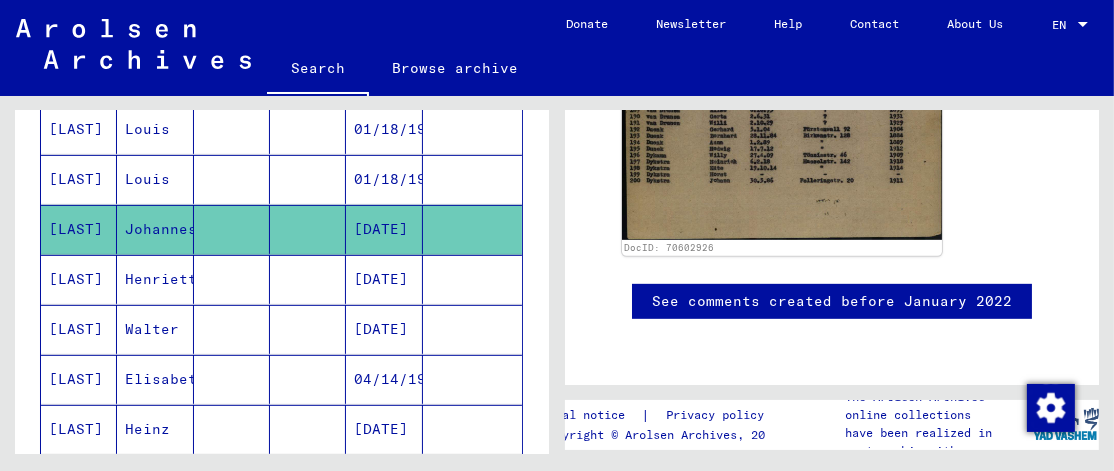 scroll, scrollTop: 800, scrollLeft: 0, axis: vertical 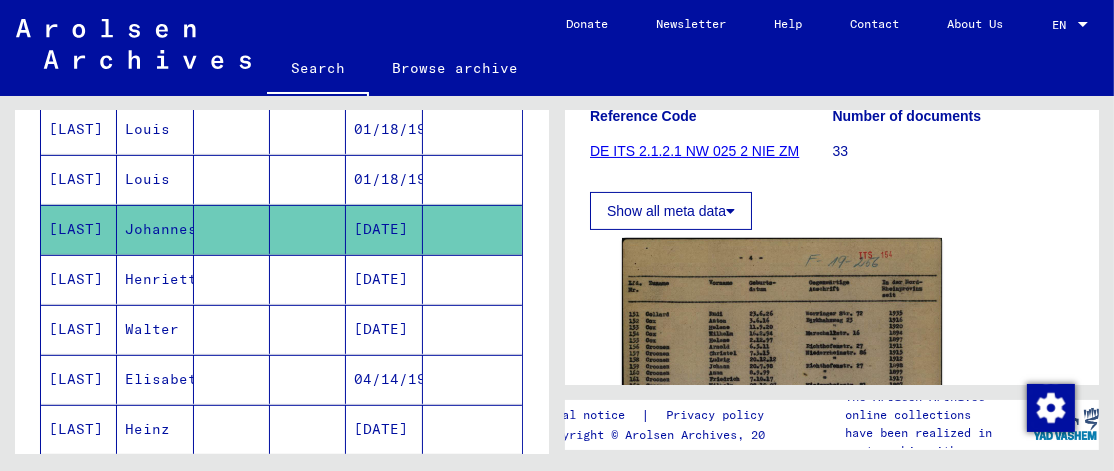 click on "DE ITS 2.1.2.1 NW 025 2 NIE ZM" 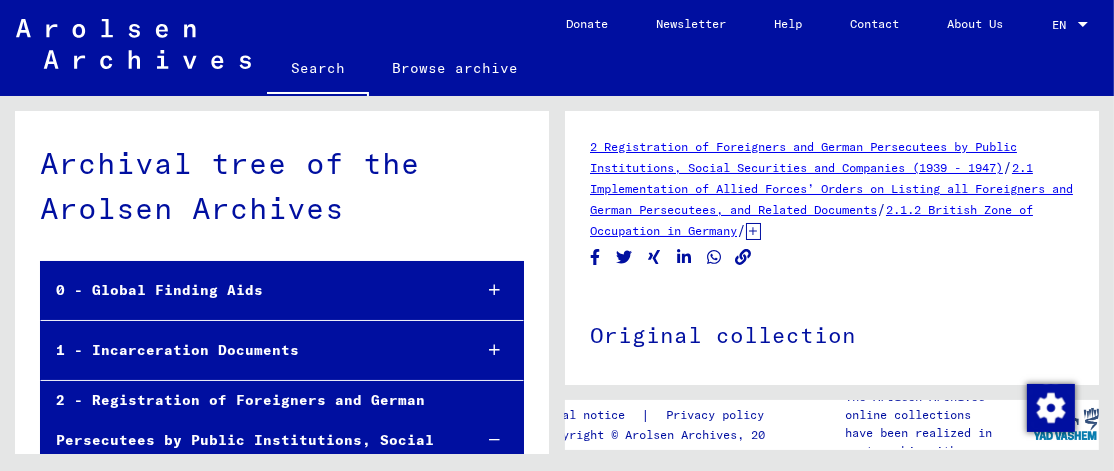 scroll, scrollTop: 4556, scrollLeft: 0, axis: vertical 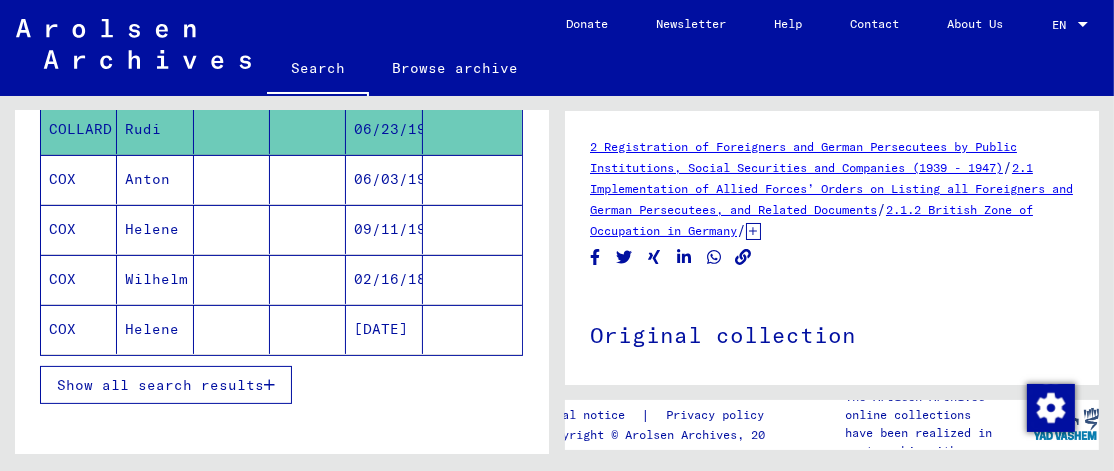 type on "******" 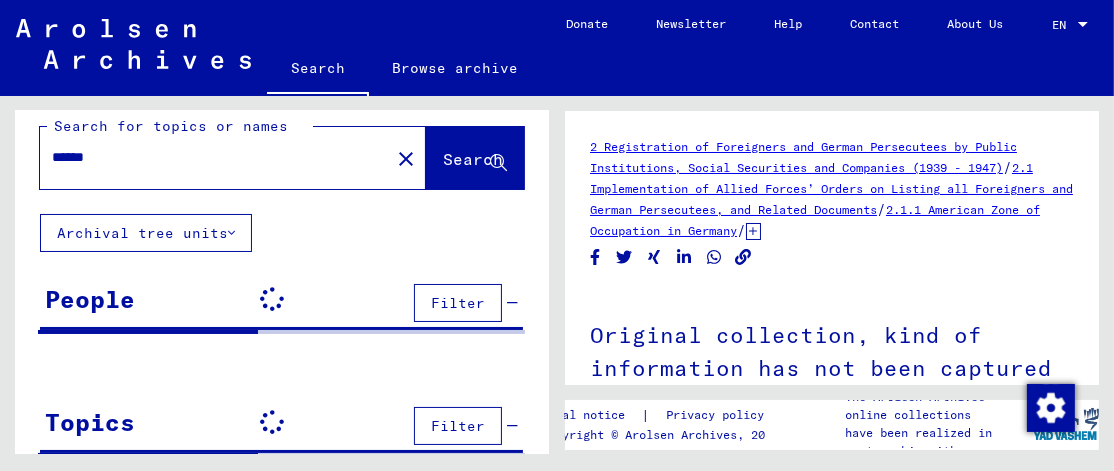 scroll, scrollTop: 164, scrollLeft: 0, axis: vertical 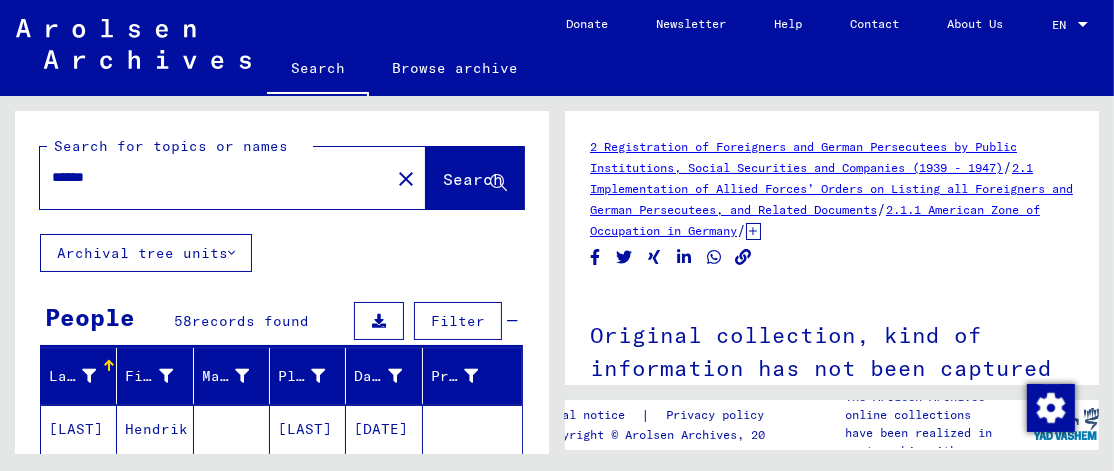 click on "Search" 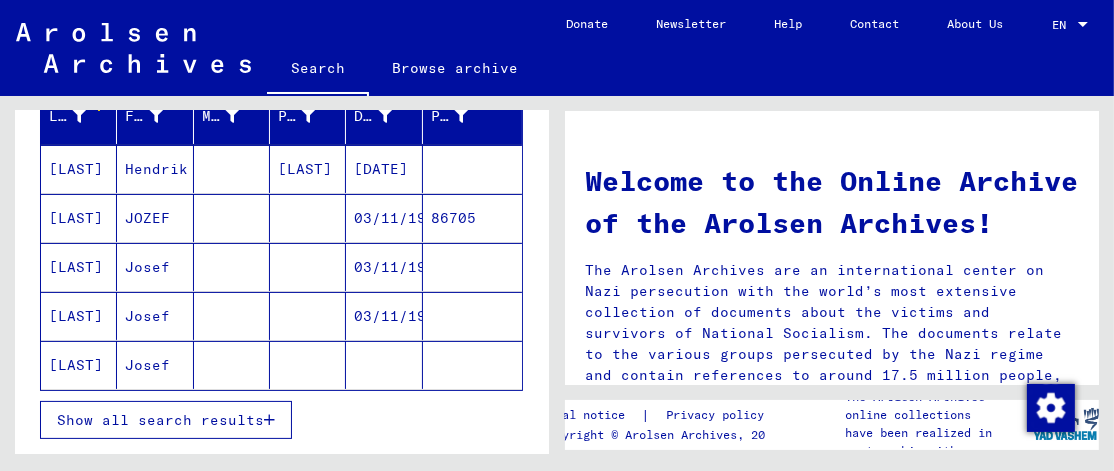 scroll, scrollTop: 246, scrollLeft: 0, axis: vertical 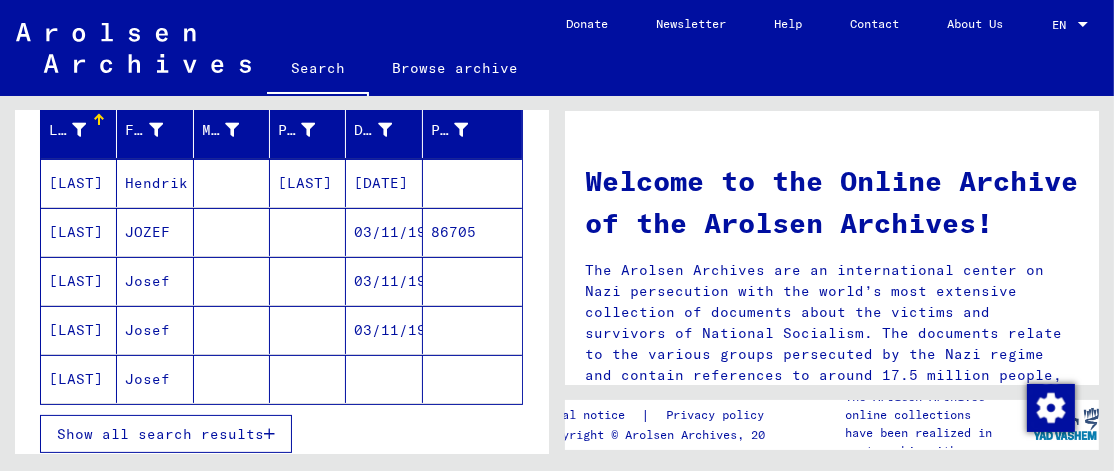 click on "Show all search results" at bounding box center (160, 434) 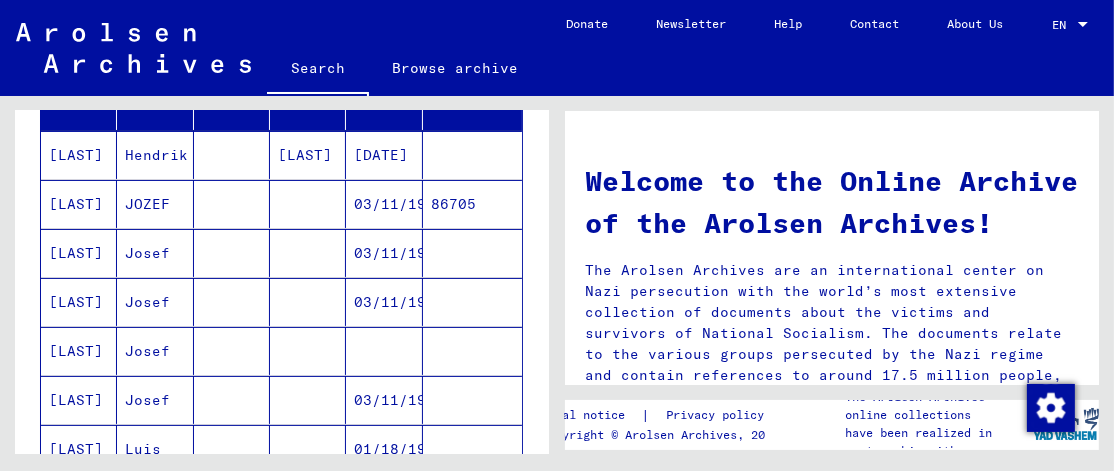 scroll, scrollTop: 246, scrollLeft: 0, axis: vertical 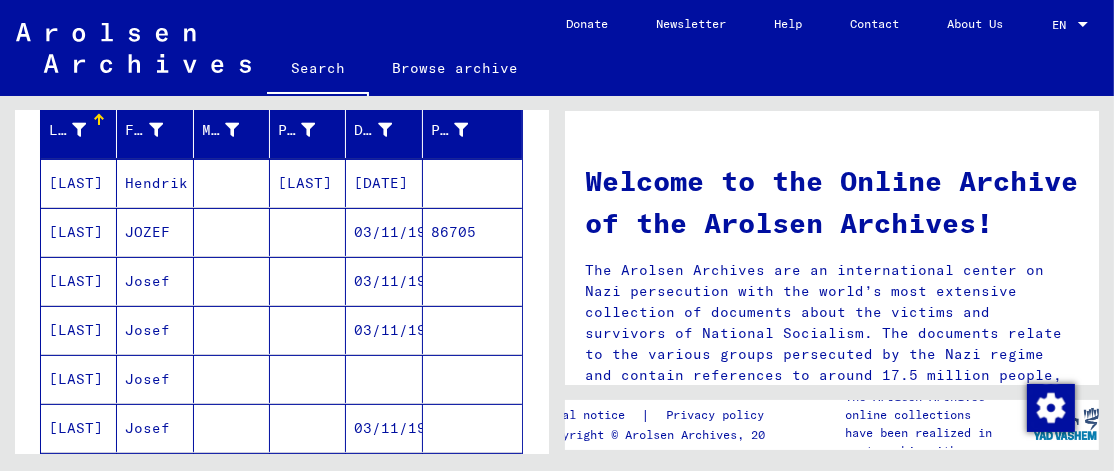click on "86705" at bounding box center (472, 281) 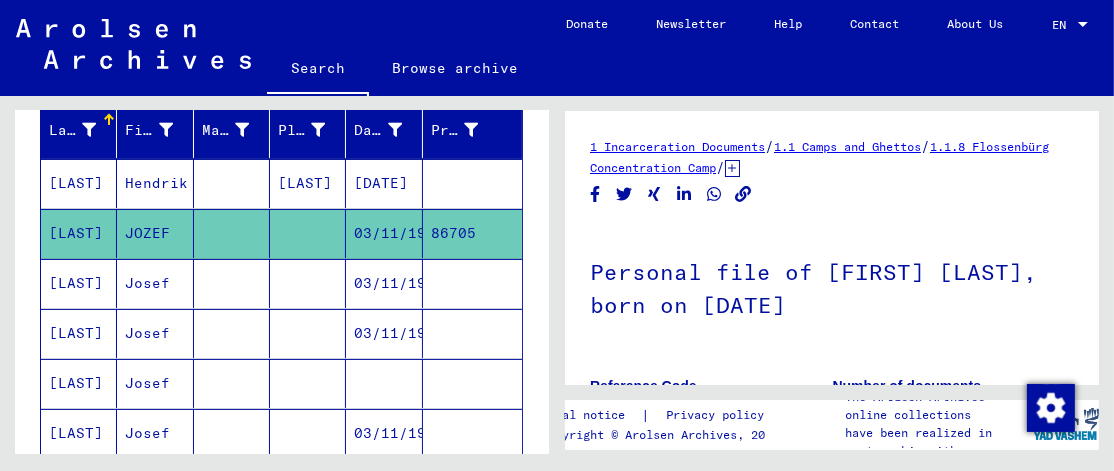 scroll, scrollTop: 0, scrollLeft: 0, axis: both 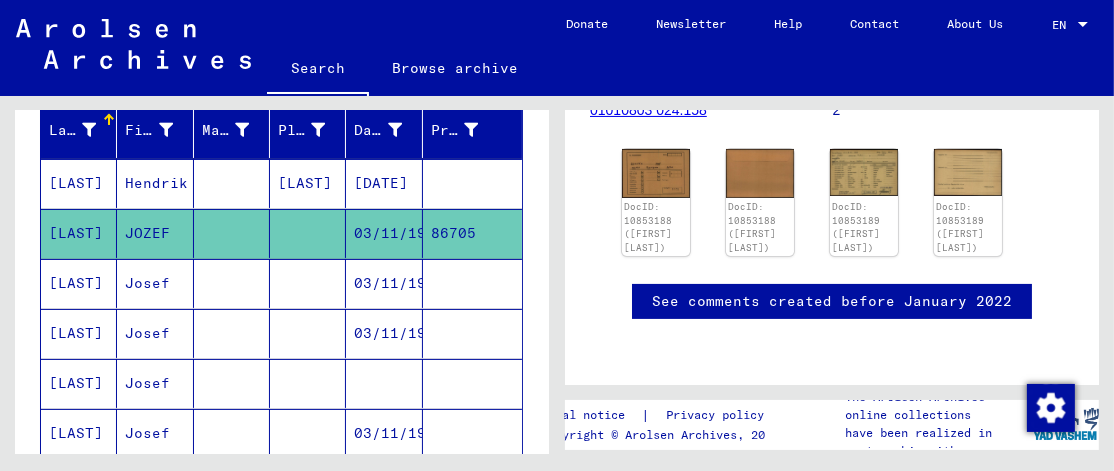click on "Josef" at bounding box center (155, 333) 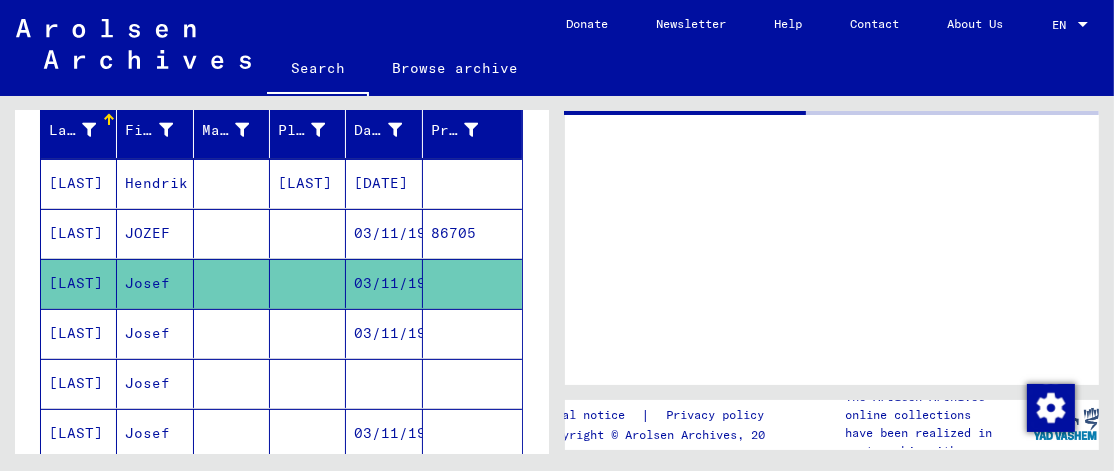 scroll, scrollTop: 0, scrollLeft: 0, axis: both 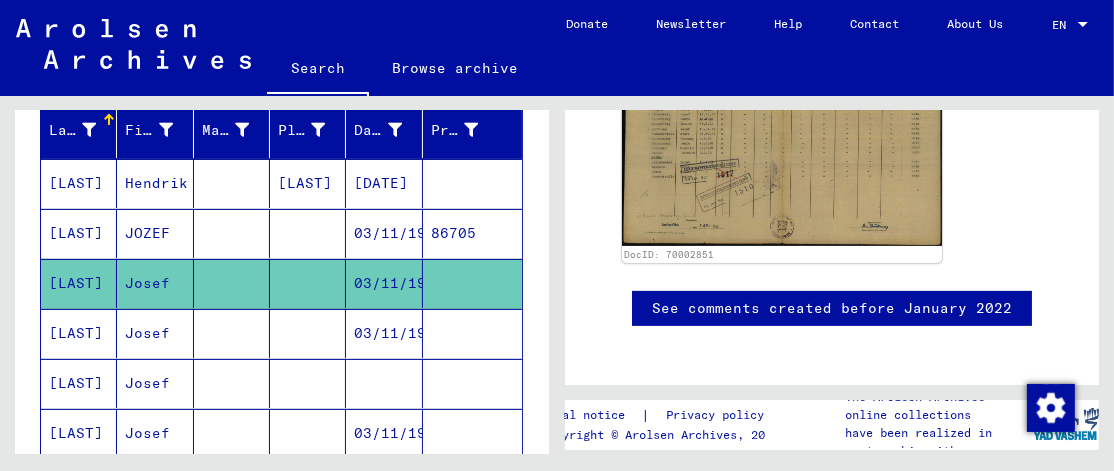 click on "Josef" at bounding box center (155, 383) 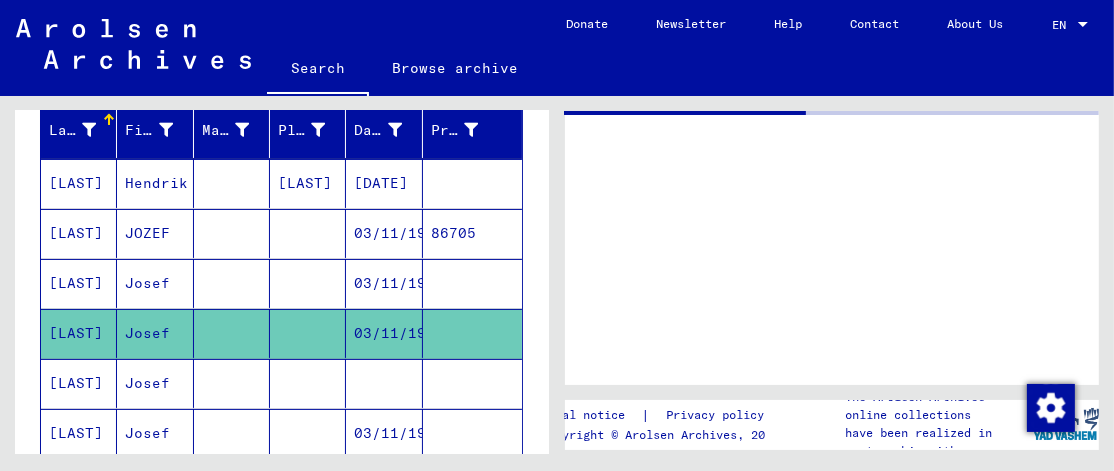 scroll, scrollTop: 0, scrollLeft: 0, axis: both 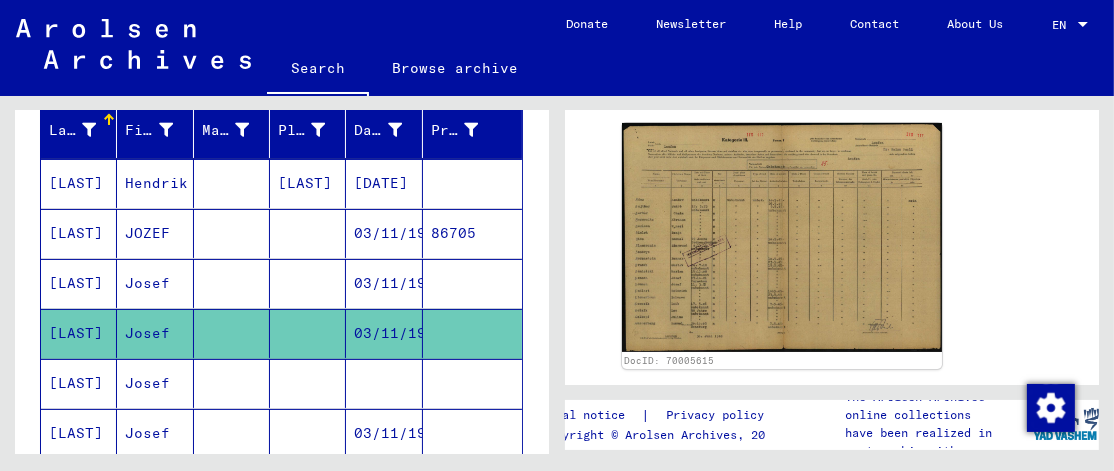 click on "Josef" at bounding box center [155, 433] 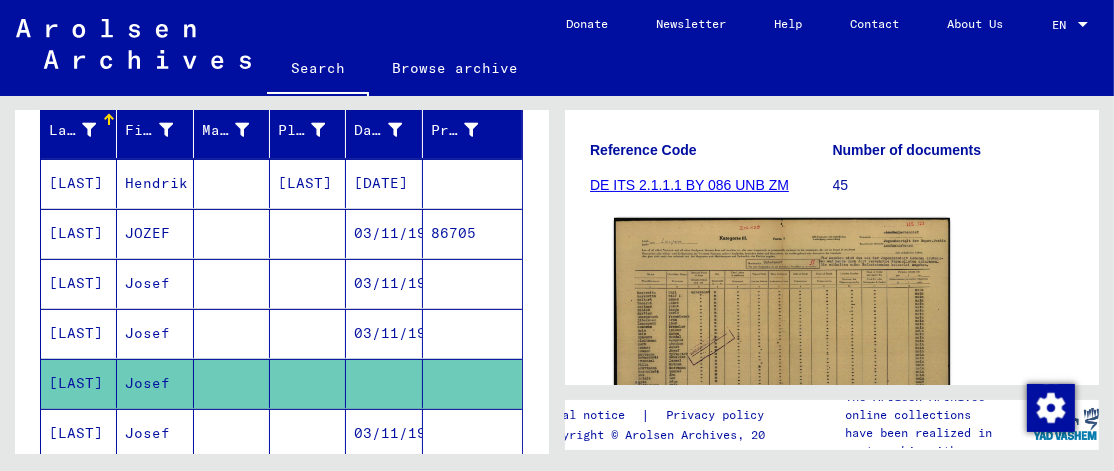 scroll, scrollTop: 300, scrollLeft: 0, axis: vertical 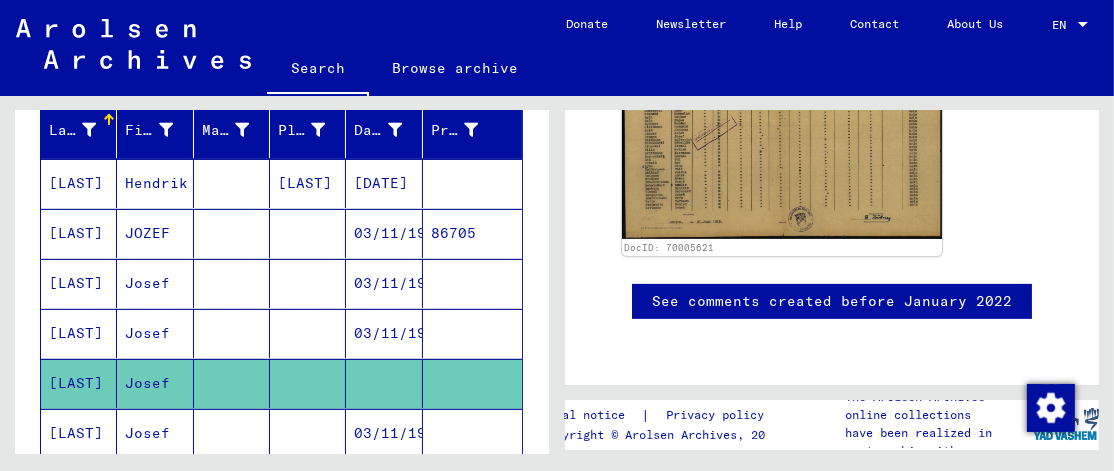 drag, startPoint x: 165, startPoint y: 422, endPoint x: 172, endPoint y: 414, distance: 10.630146 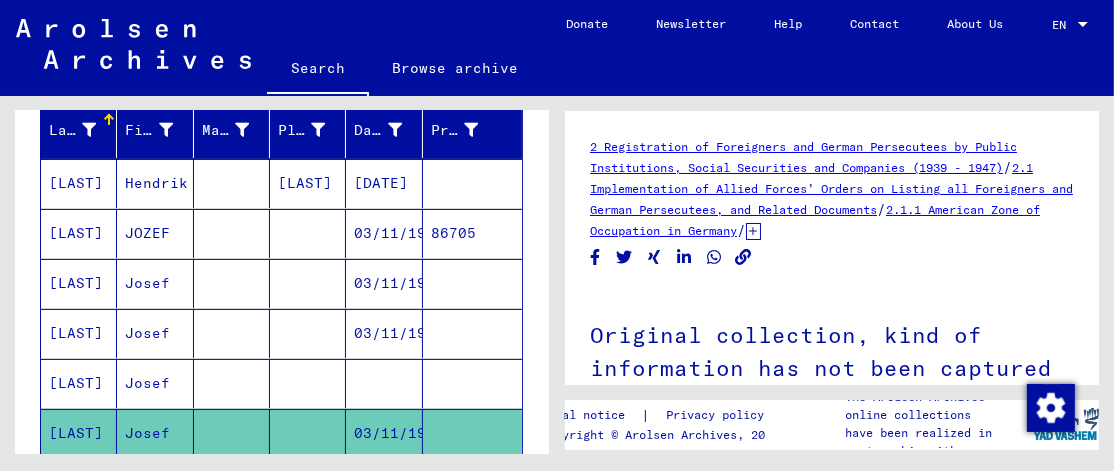 scroll 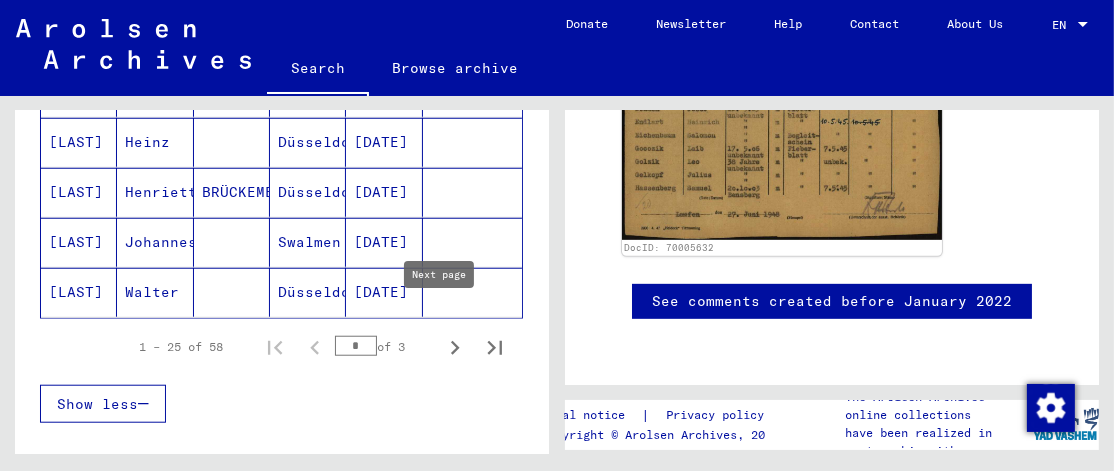 click 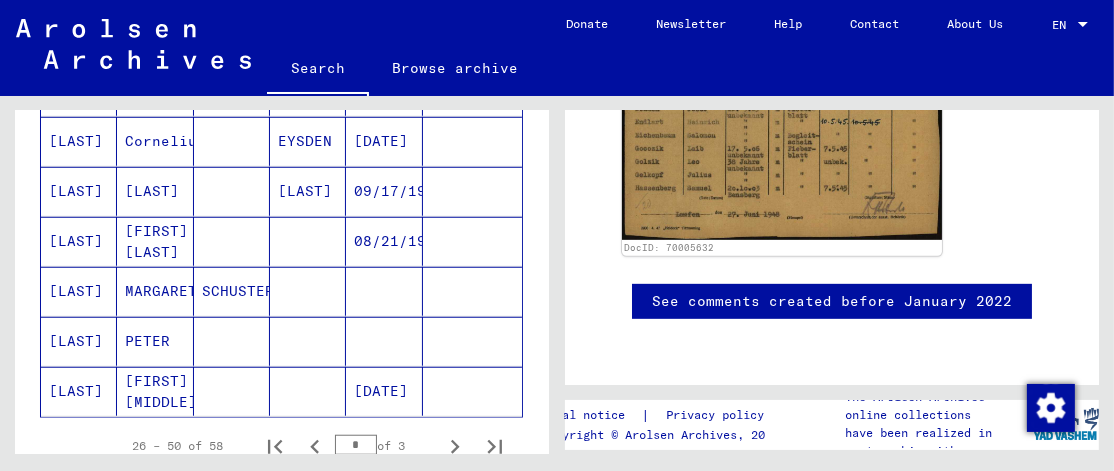 scroll, scrollTop: 1137, scrollLeft: 0, axis: vertical 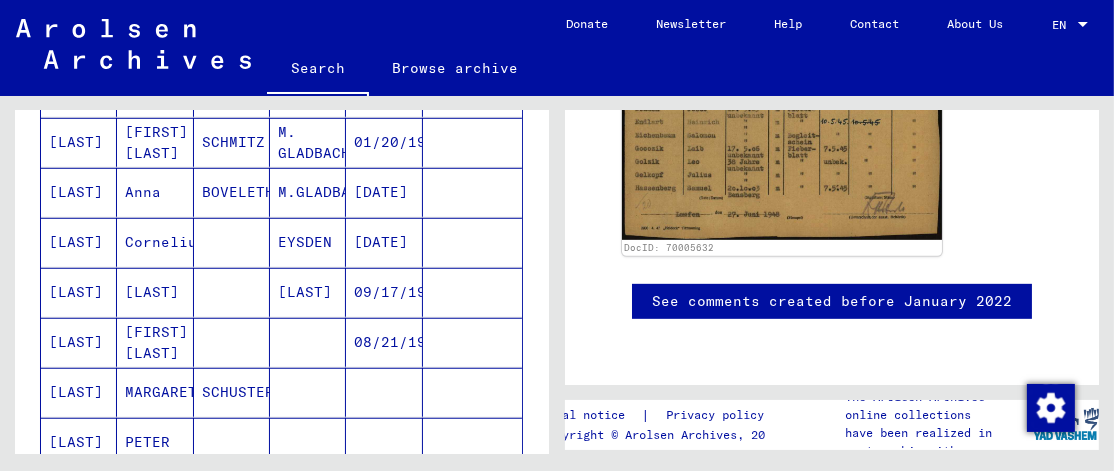 click on "EYSDEN" at bounding box center [308, 292] 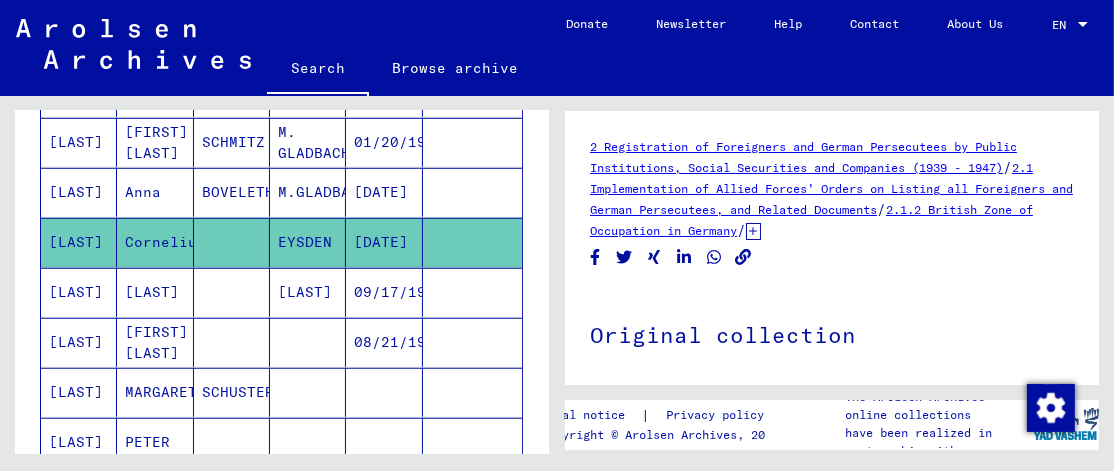 scroll, scrollTop: 0, scrollLeft: 0, axis: both 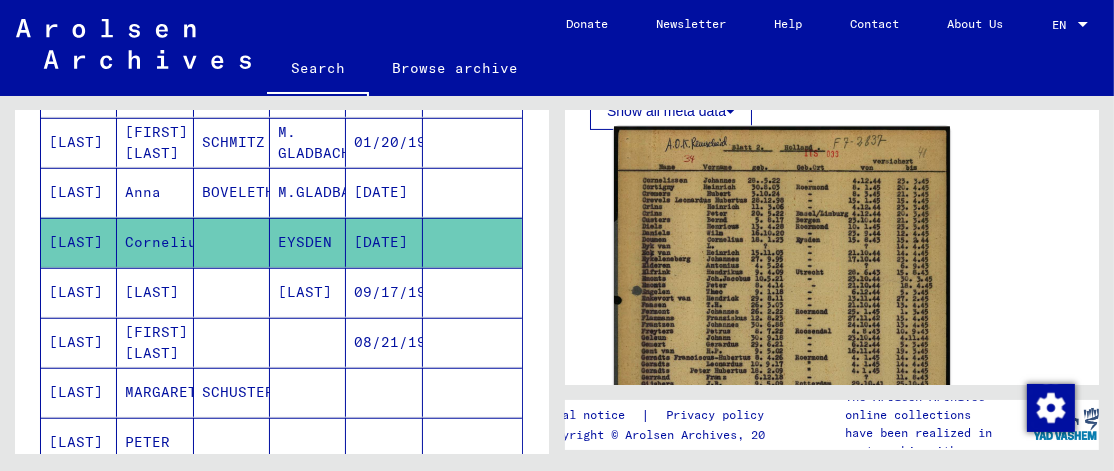 click 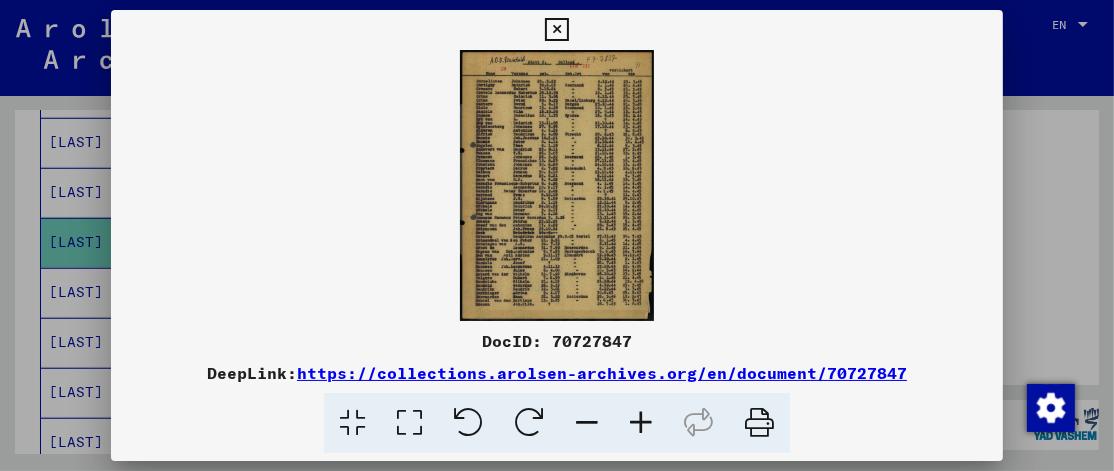 click at bounding box center [641, 423] 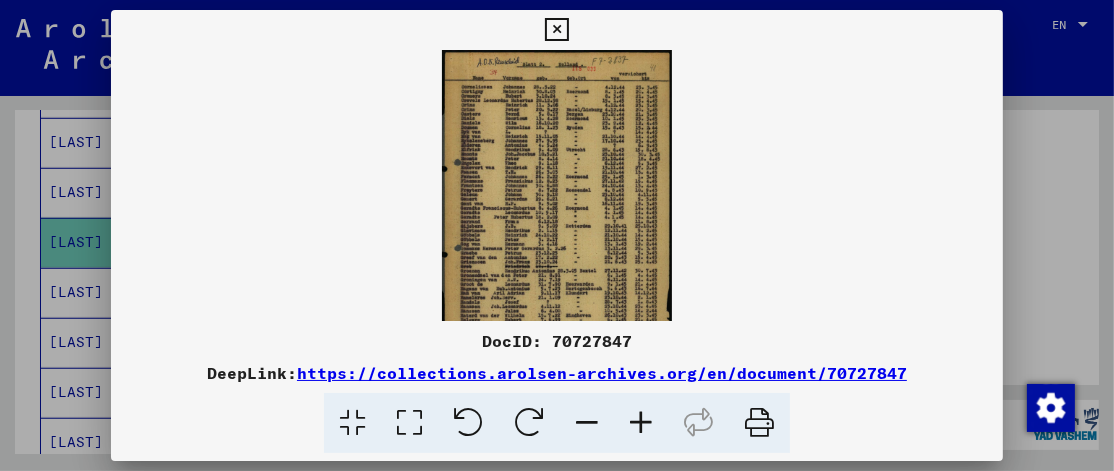 click at bounding box center (641, 423) 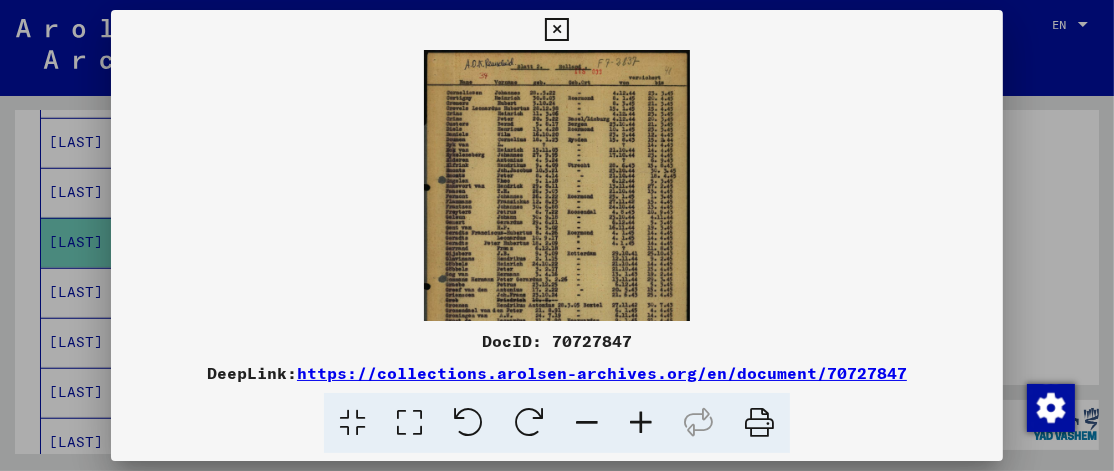 click at bounding box center [641, 423] 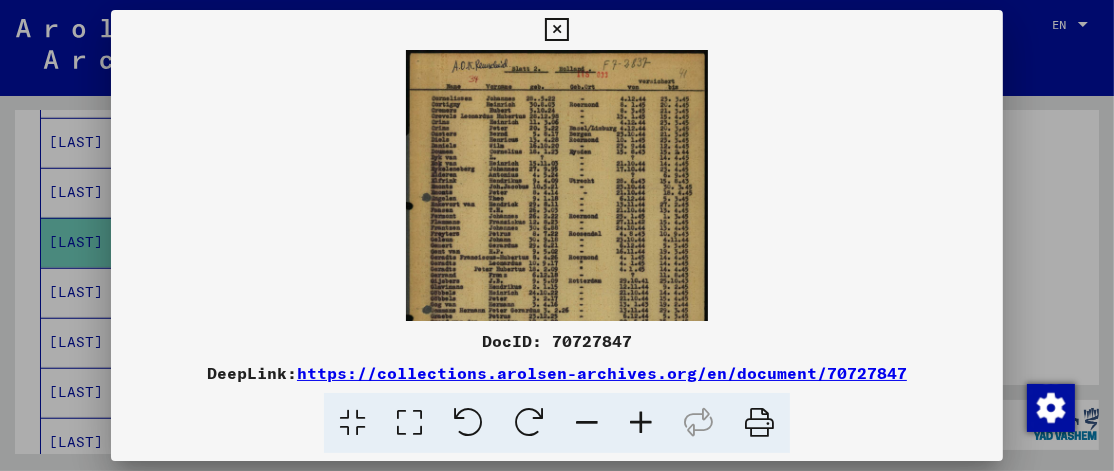 click at bounding box center (641, 423) 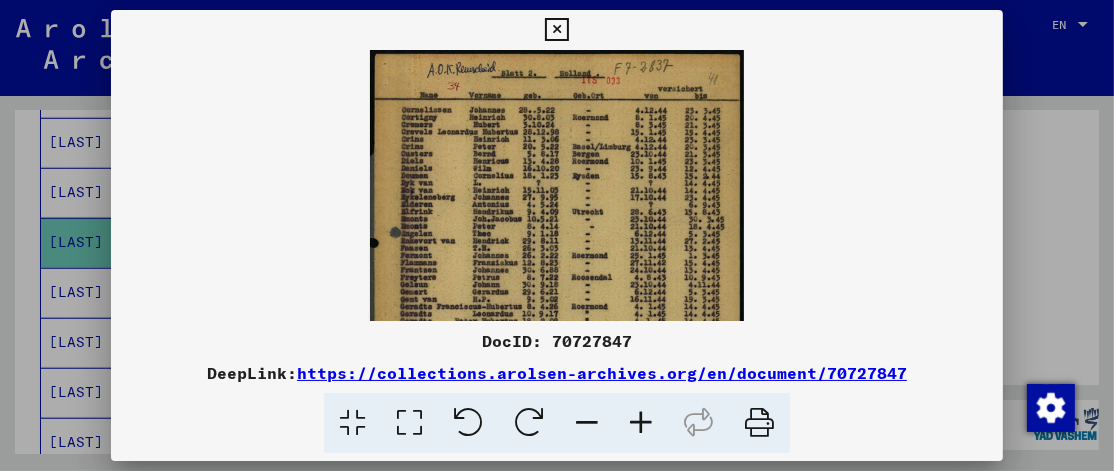 click at bounding box center [641, 423] 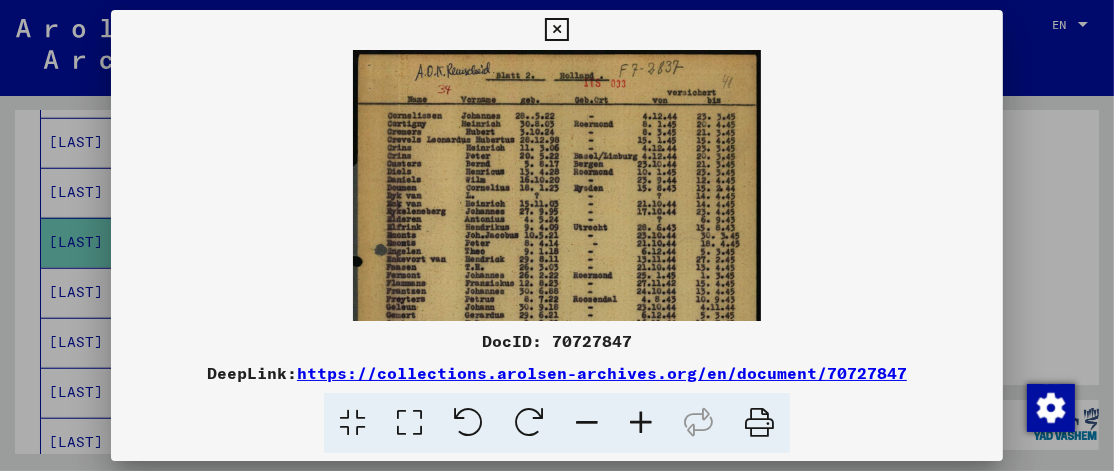 click at bounding box center [641, 423] 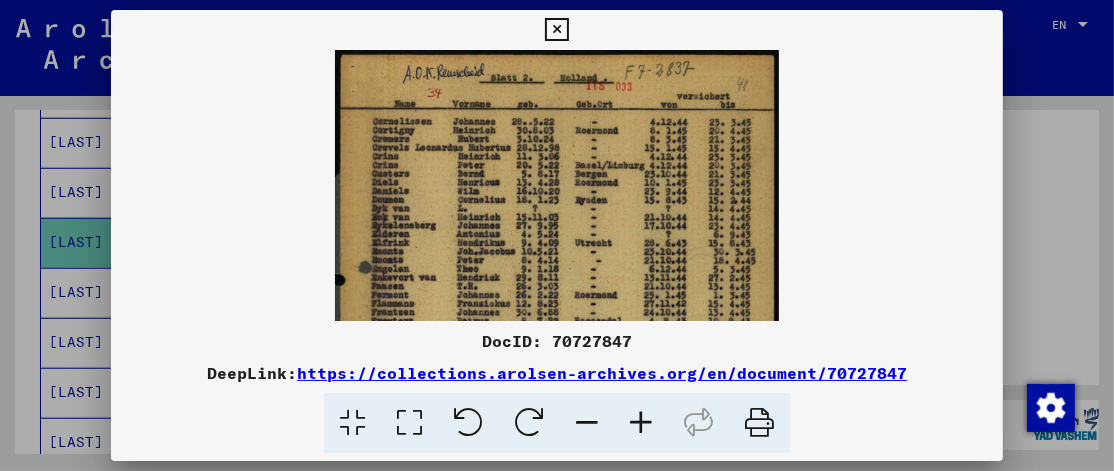 click at bounding box center (641, 423) 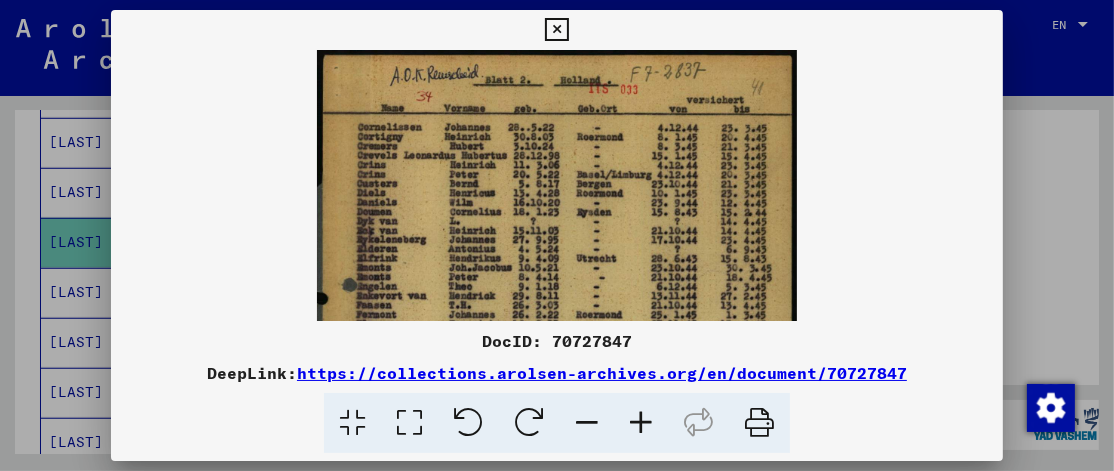 click at bounding box center (641, 423) 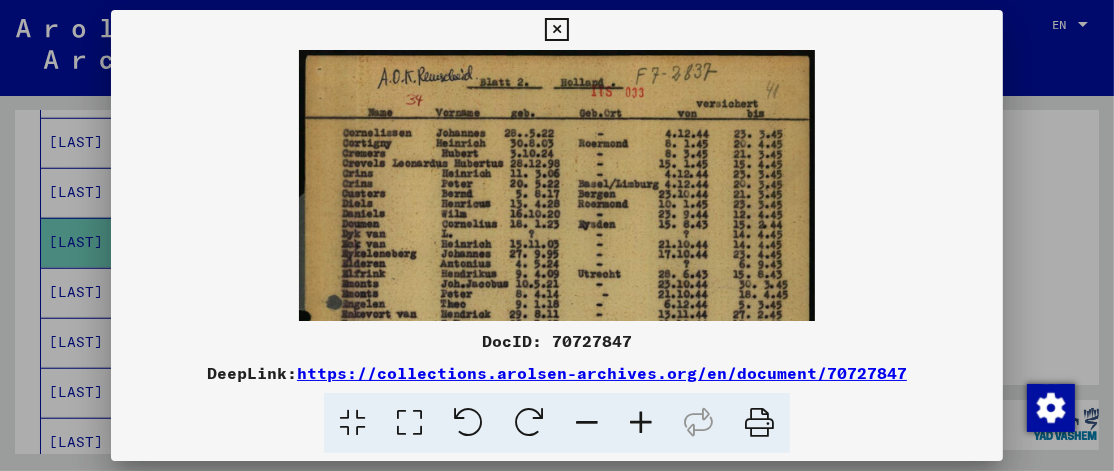 click at bounding box center [641, 423] 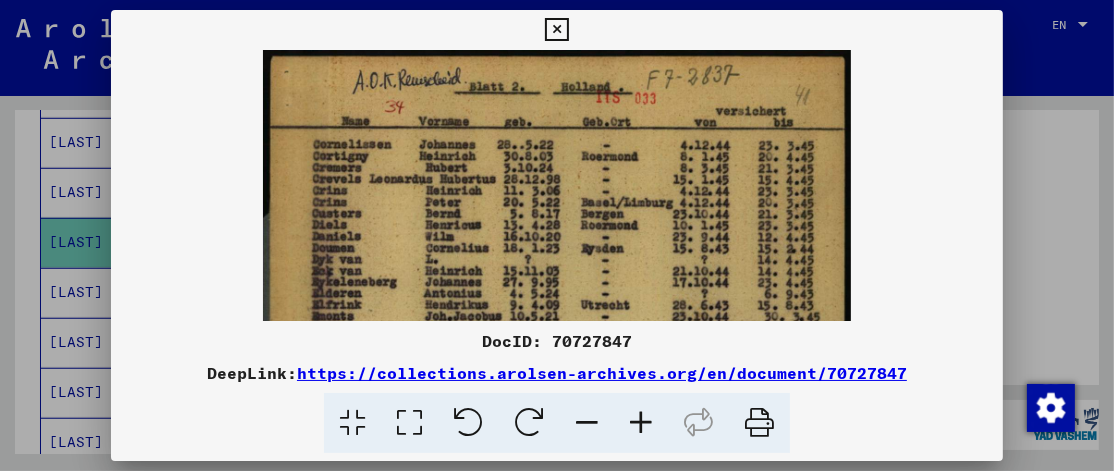 click at bounding box center [641, 423] 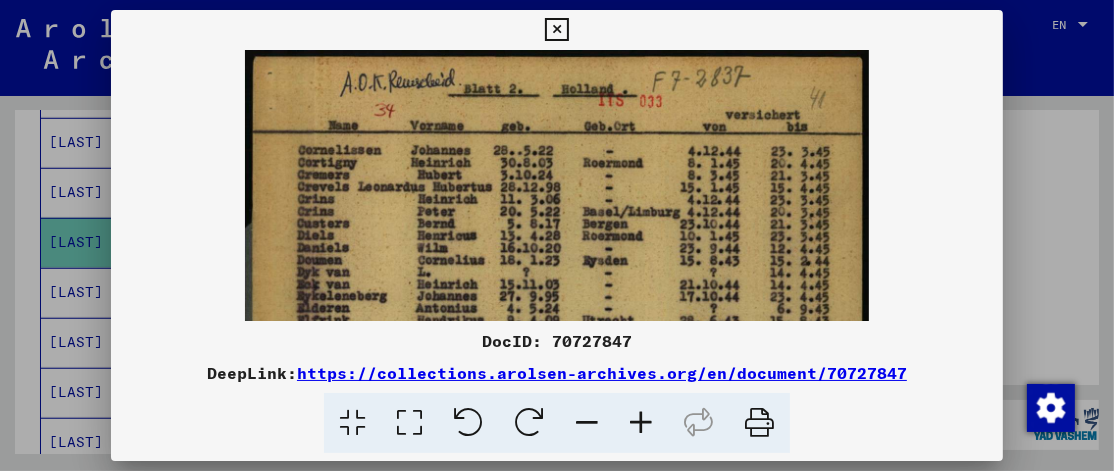 click at bounding box center (641, 423) 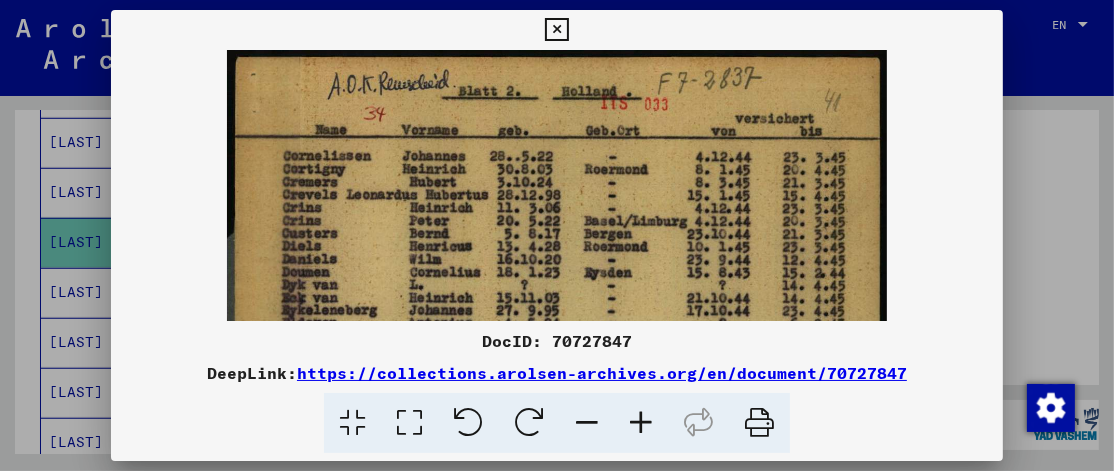 click at bounding box center [641, 423] 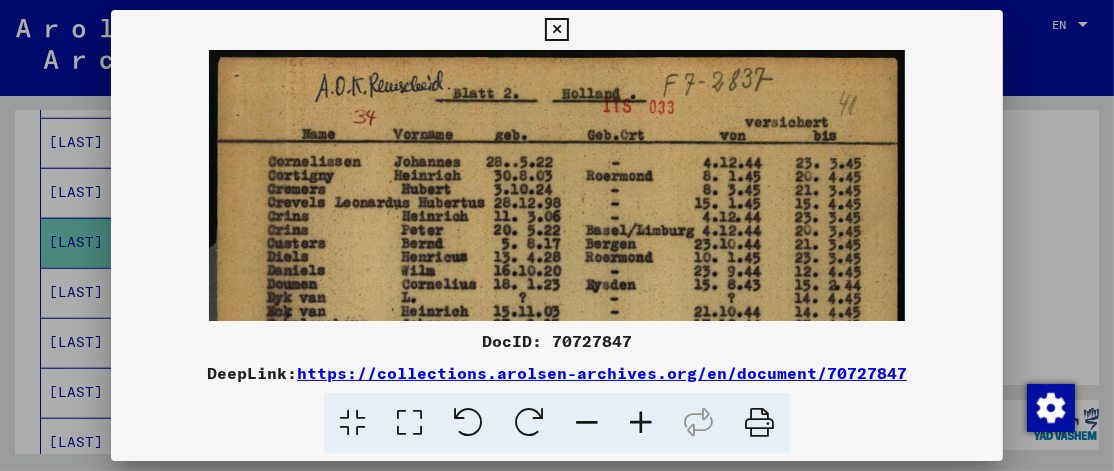 click at bounding box center (641, 423) 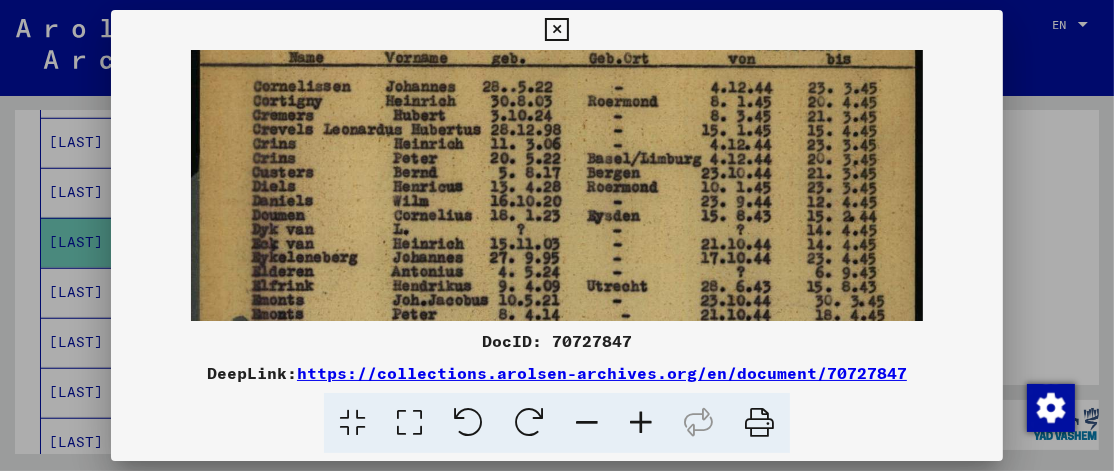 drag, startPoint x: 369, startPoint y: 261, endPoint x: 411, endPoint y: 177, distance: 93.914856 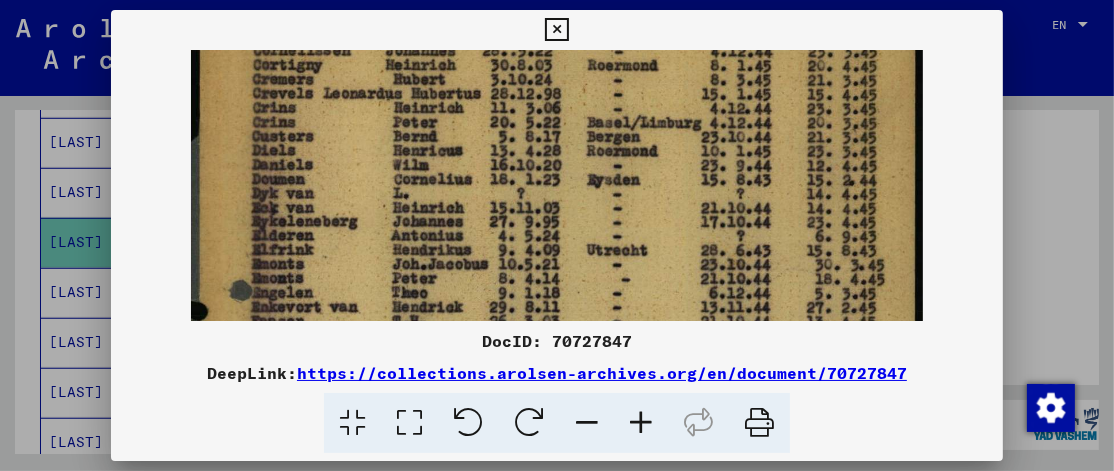 drag, startPoint x: 406, startPoint y: 246, endPoint x: 457, endPoint y: 175, distance: 87.41853 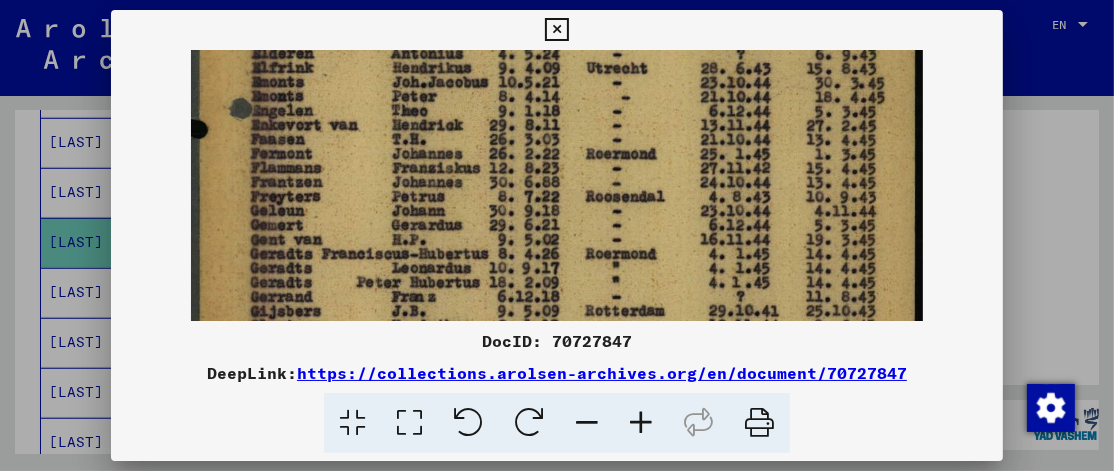 drag, startPoint x: 431, startPoint y: 270, endPoint x: 499, endPoint y: 111, distance: 172.93062 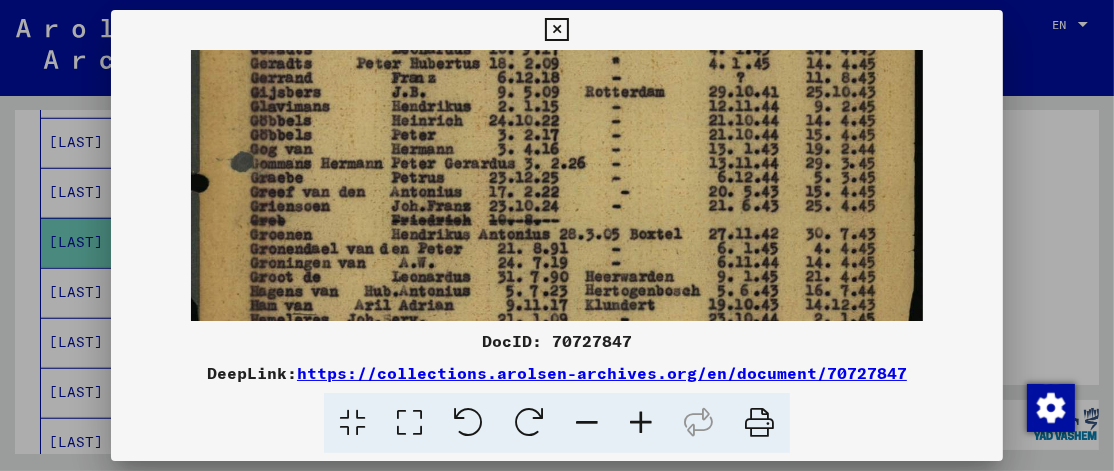 drag, startPoint x: 491, startPoint y: 256, endPoint x: 496, endPoint y: 47, distance: 209.0598 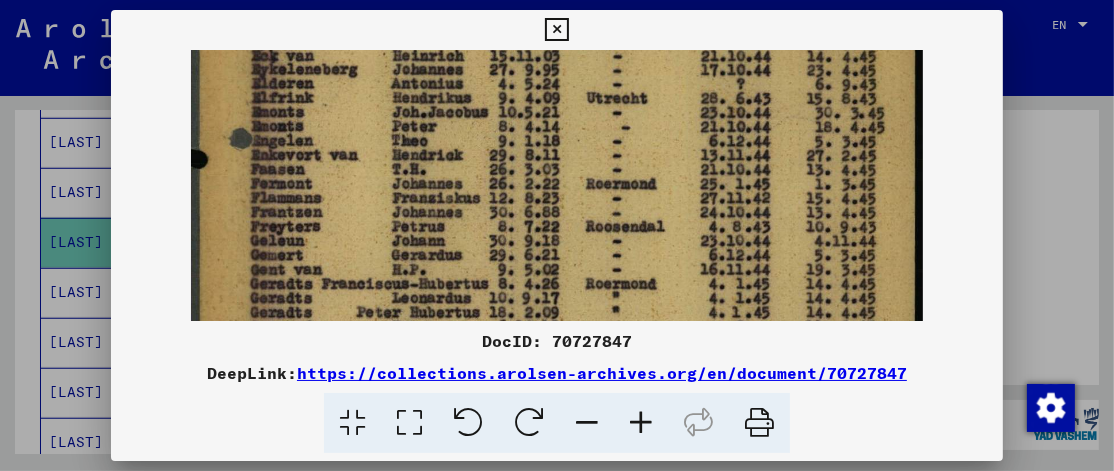 drag, startPoint x: 421, startPoint y: 63, endPoint x: 531, endPoint y: 324, distance: 283.23312 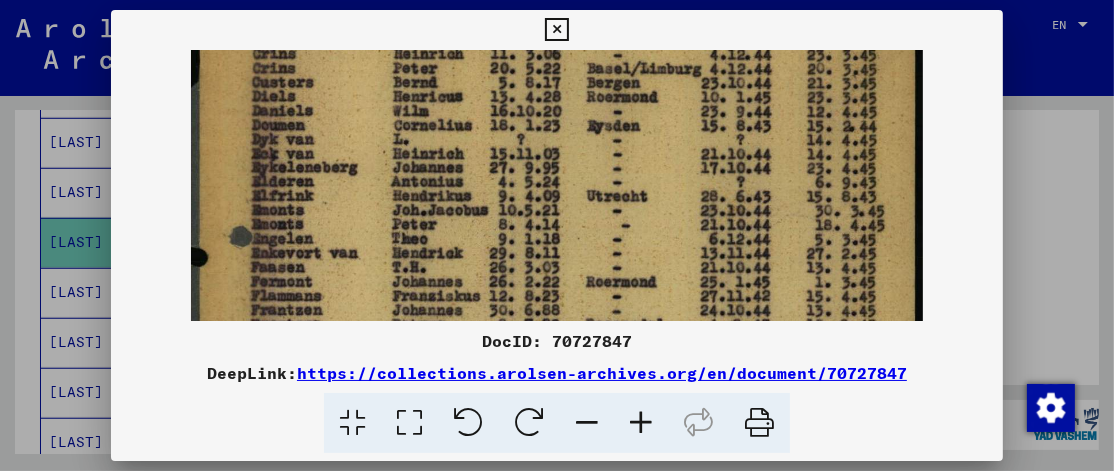 scroll, scrollTop: 168, scrollLeft: 0, axis: vertical 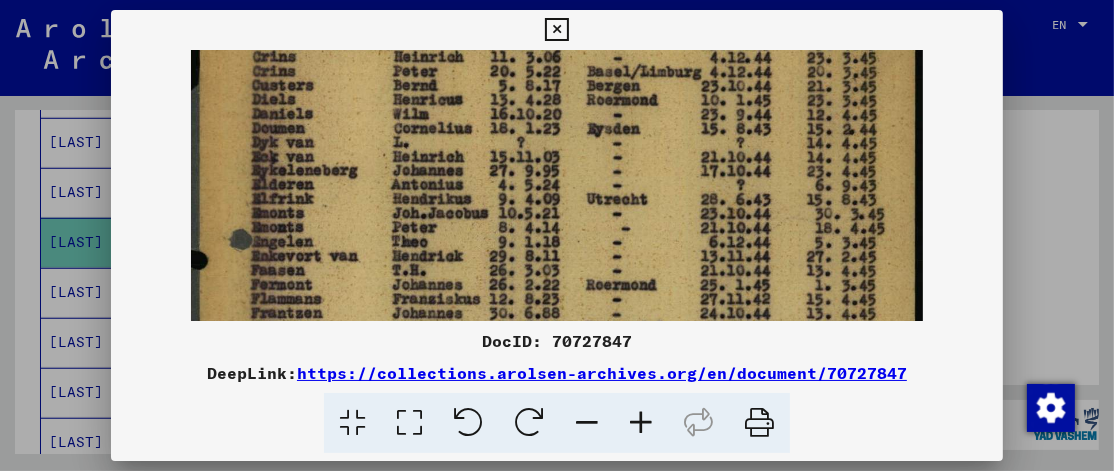 drag, startPoint x: 525, startPoint y: 182, endPoint x: 509, endPoint y: 285, distance: 104.23531 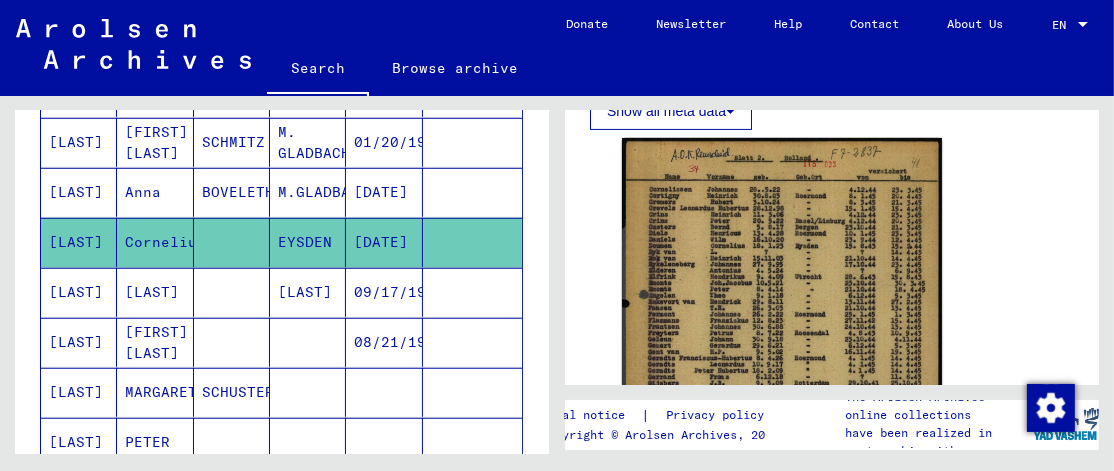 scroll, scrollTop: 0, scrollLeft: 0, axis: both 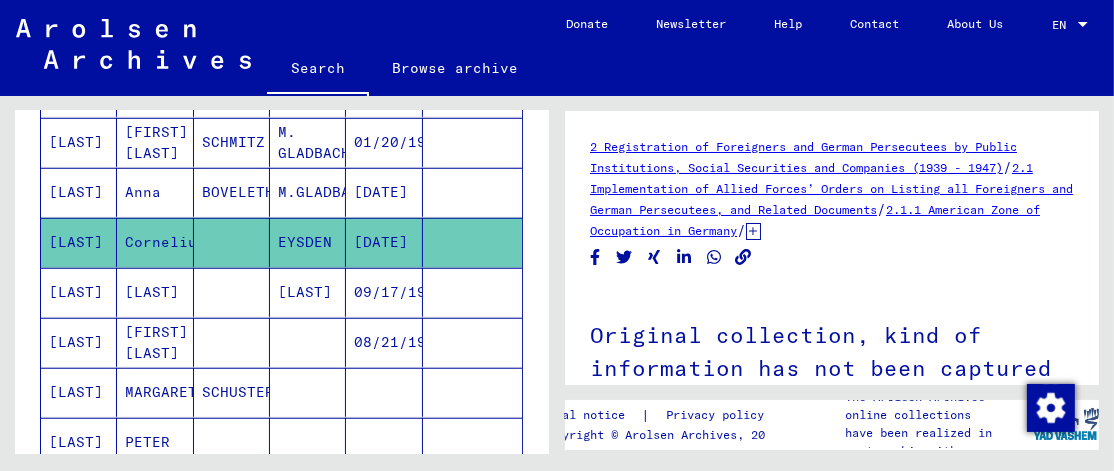click on "[LAST]" at bounding box center (308, 342) 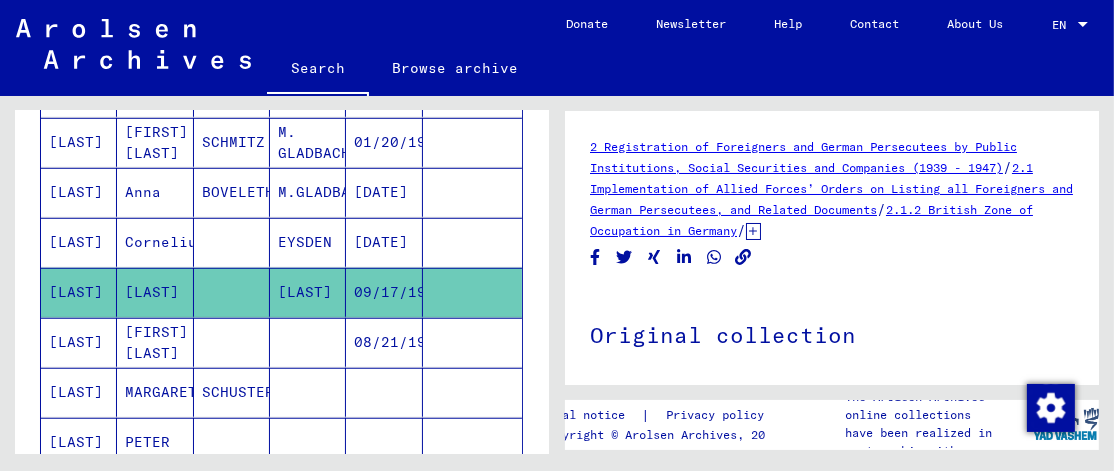 scroll, scrollTop: 0, scrollLeft: 0, axis: both 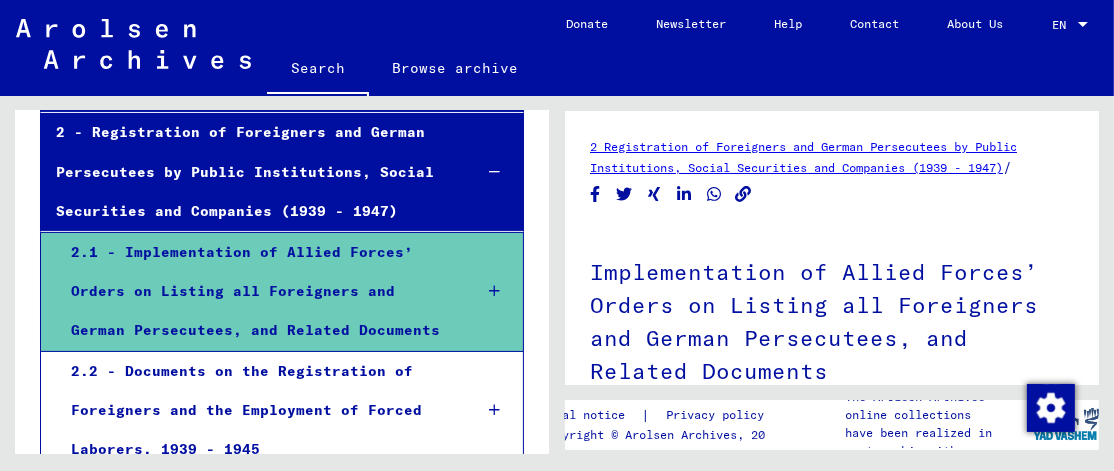 click on "2 Registration of Foreigners and German Persecutees by Public Institutions, Social Securities and Companies (1939 - 1947)" 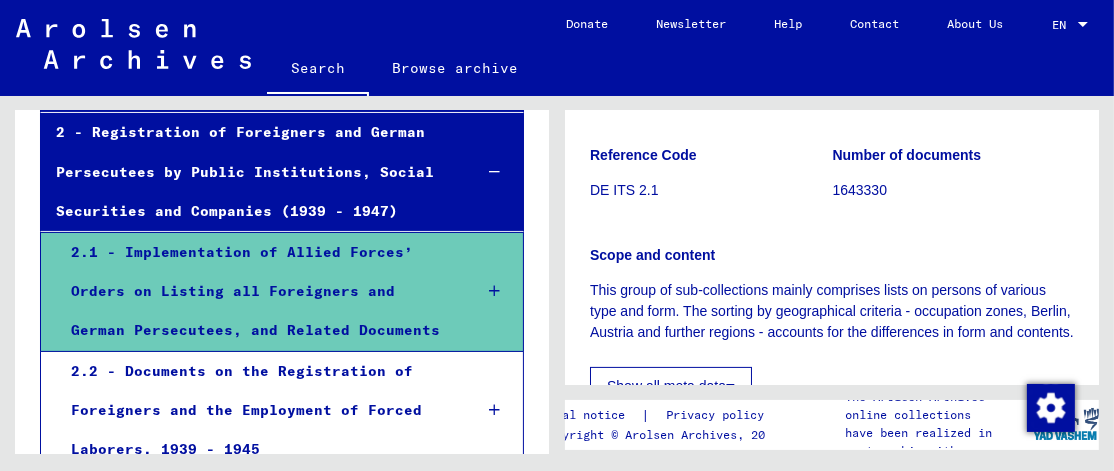 scroll, scrollTop: 491, scrollLeft: 0, axis: vertical 